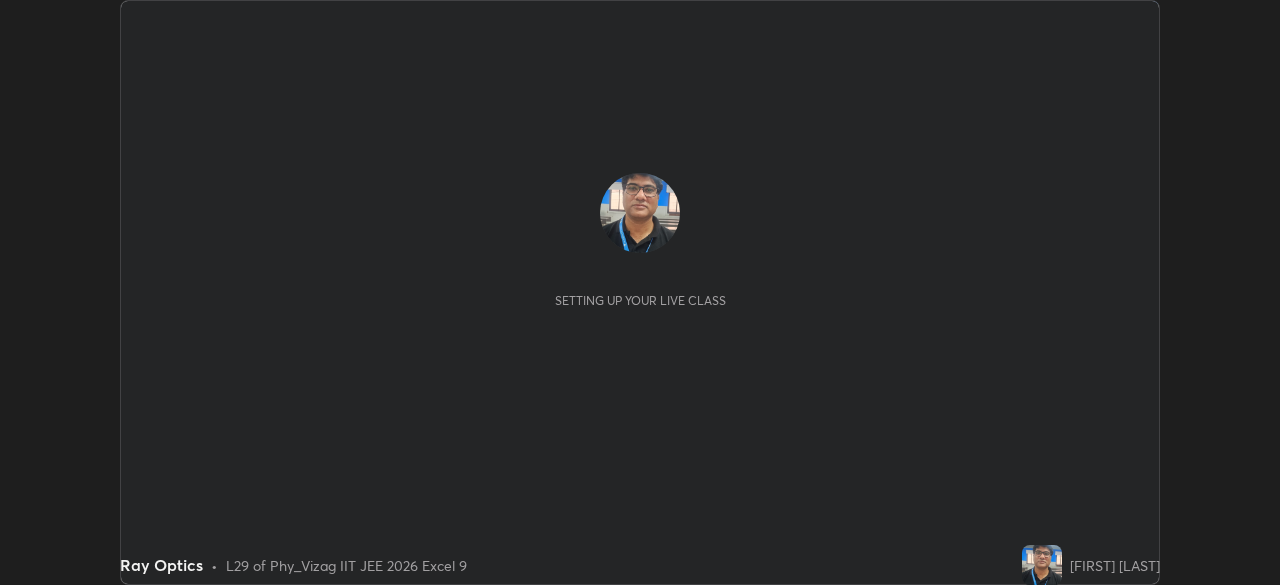 scroll, scrollTop: 0, scrollLeft: 0, axis: both 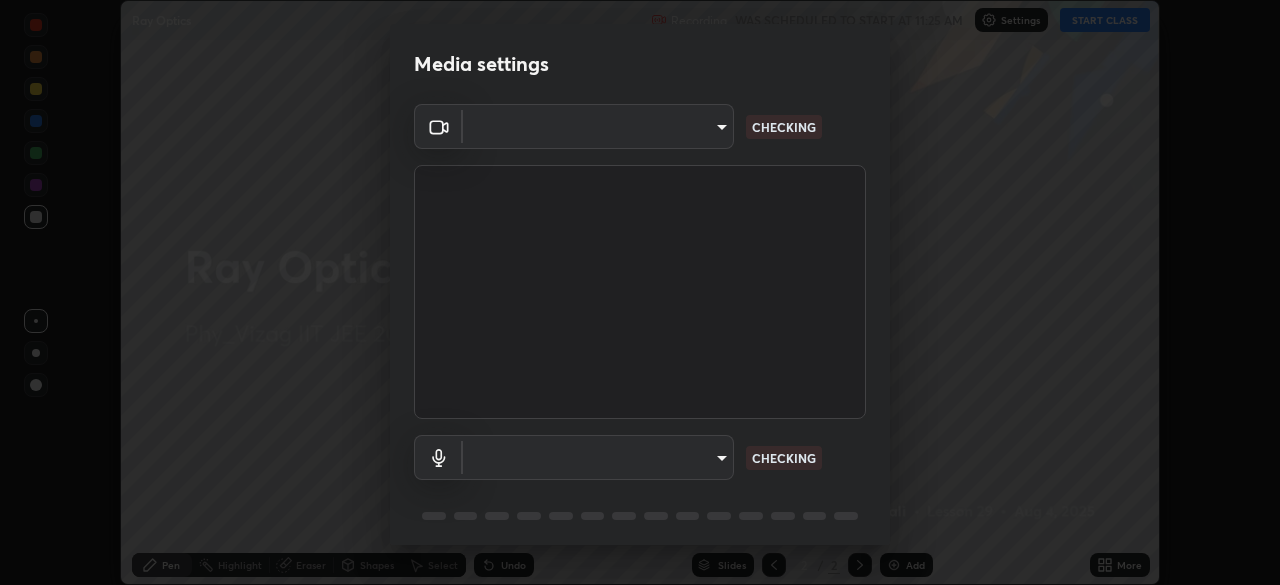 type on "0e2f1805e12930c49d18400bd61b7200eb2b8cda94a454d6733a2ad48d5fb0ad" 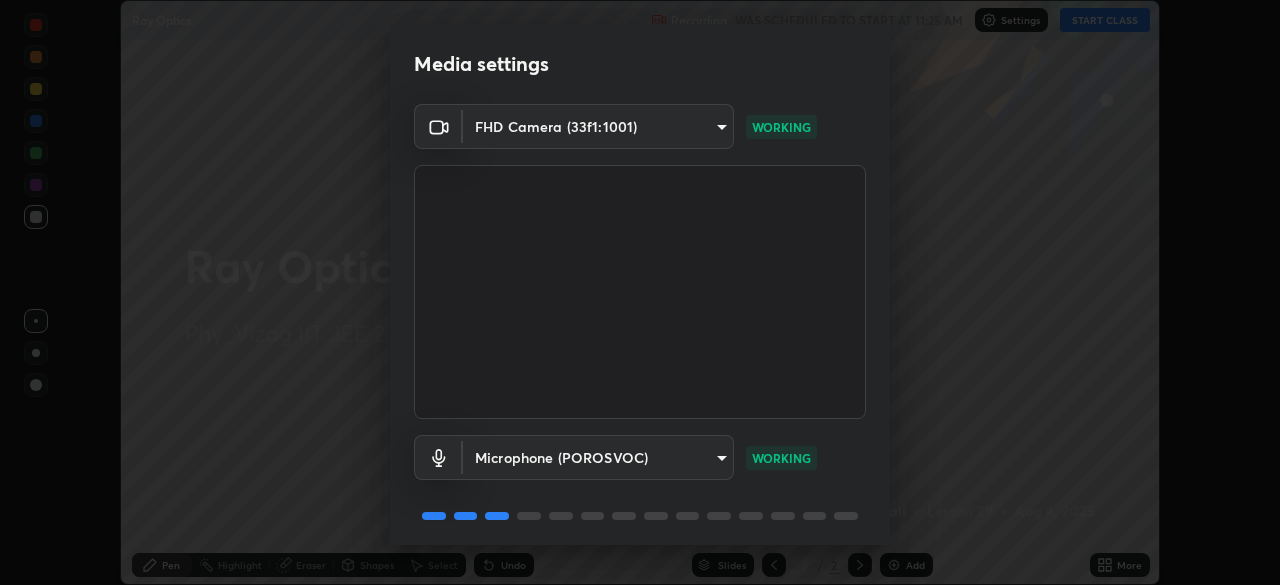 scroll, scrollTop: 71, scrollLeft: 0, axis: vertical 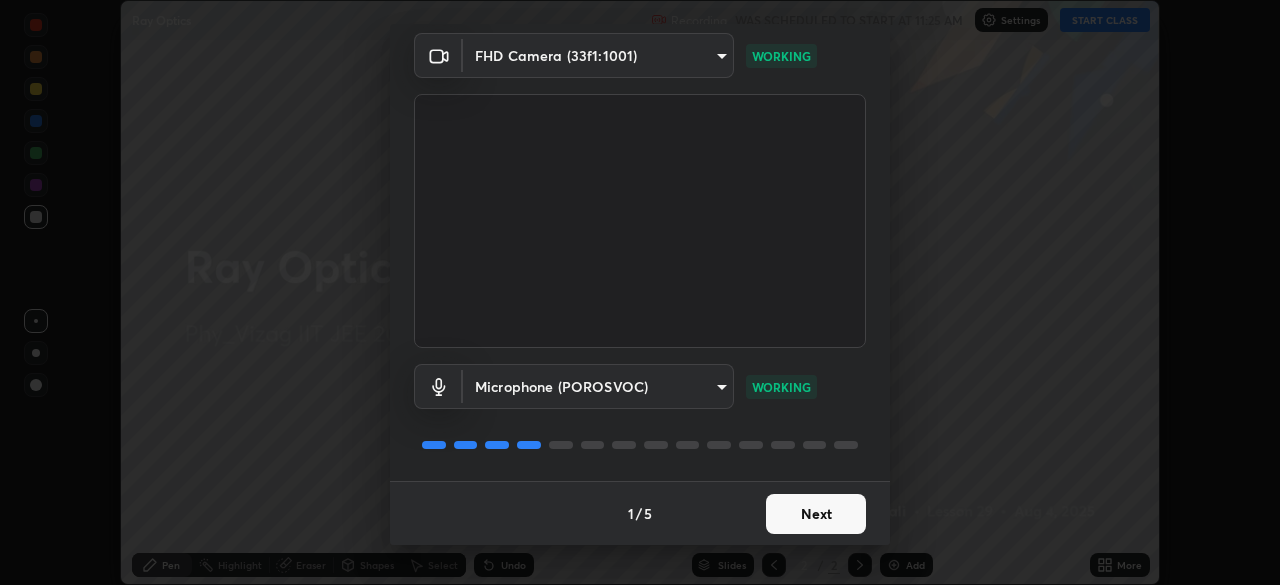 click on "Next" at bounding box center (816, 514) 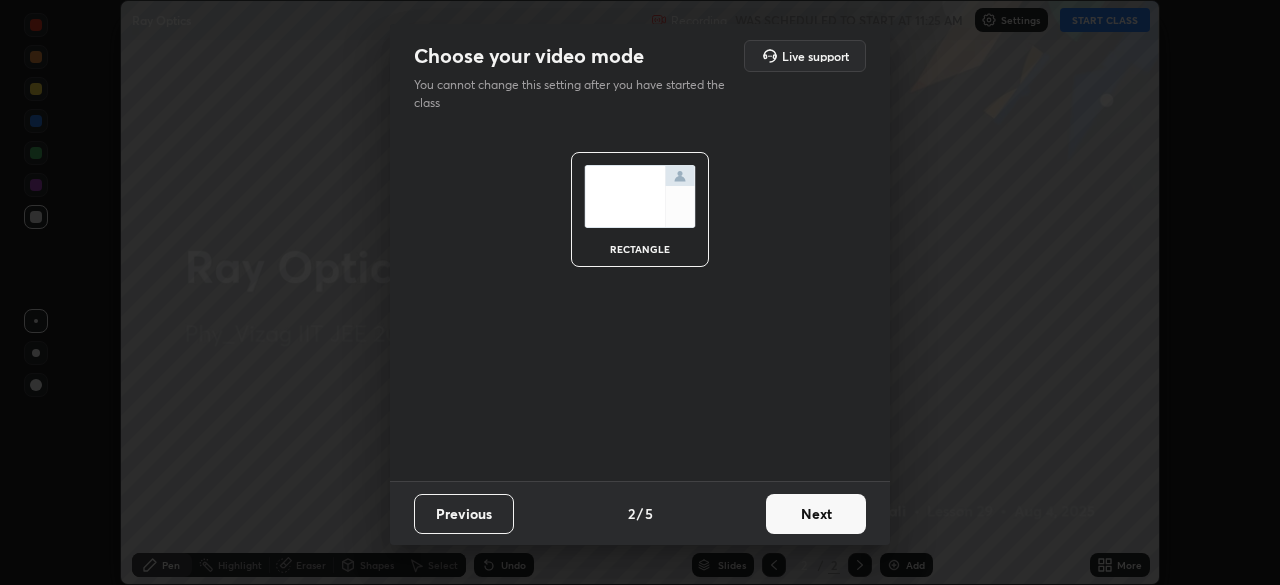 scroll, scrollTop: 0, scrollLeft: 0, axis: both 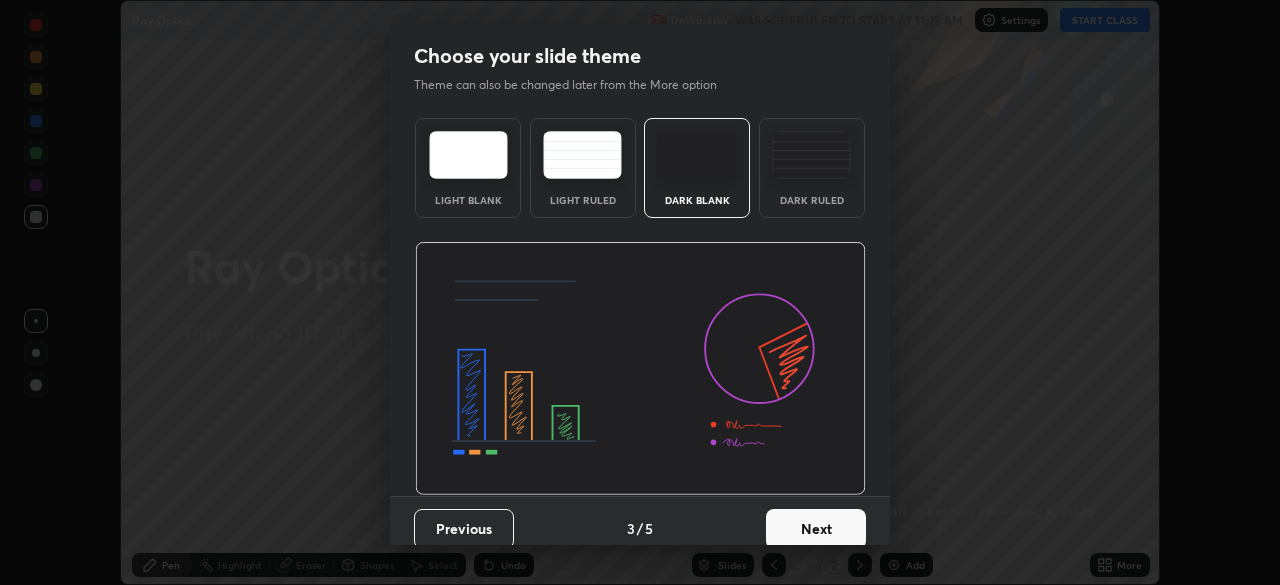 click on "Next" at bounding box center [816, 529] 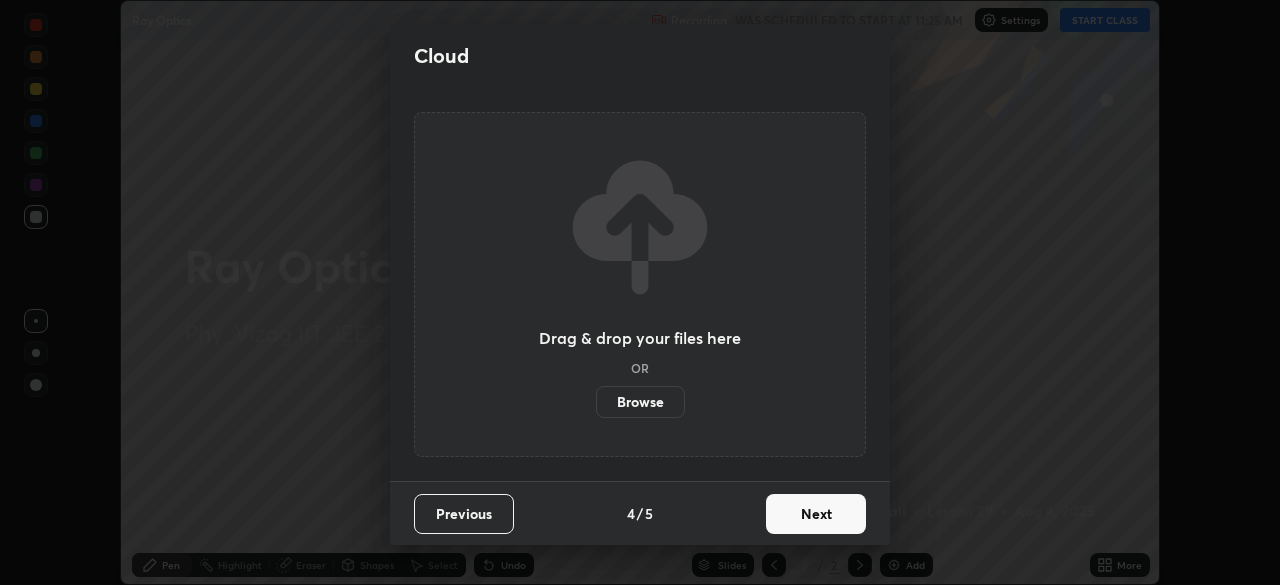 click on "Next" at bounding box center [816, 514] 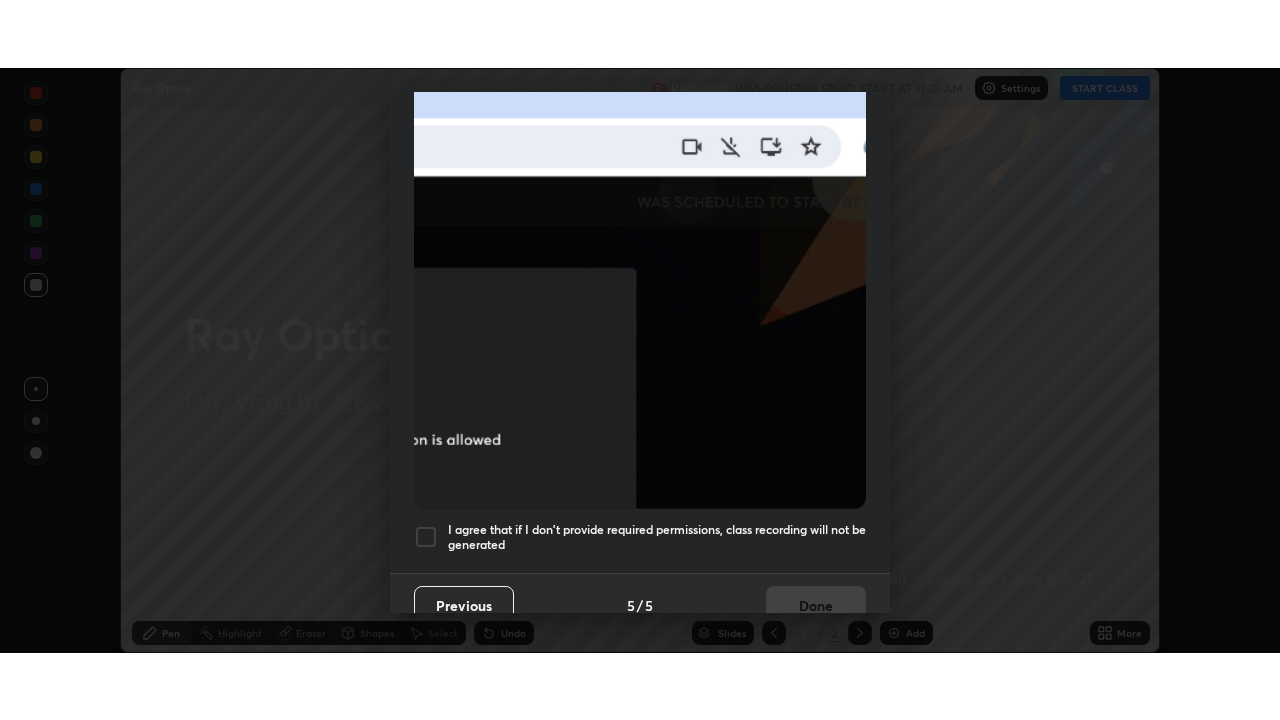 scroll, scrollTop: 479, scrollLeft: 0, axis: vertical 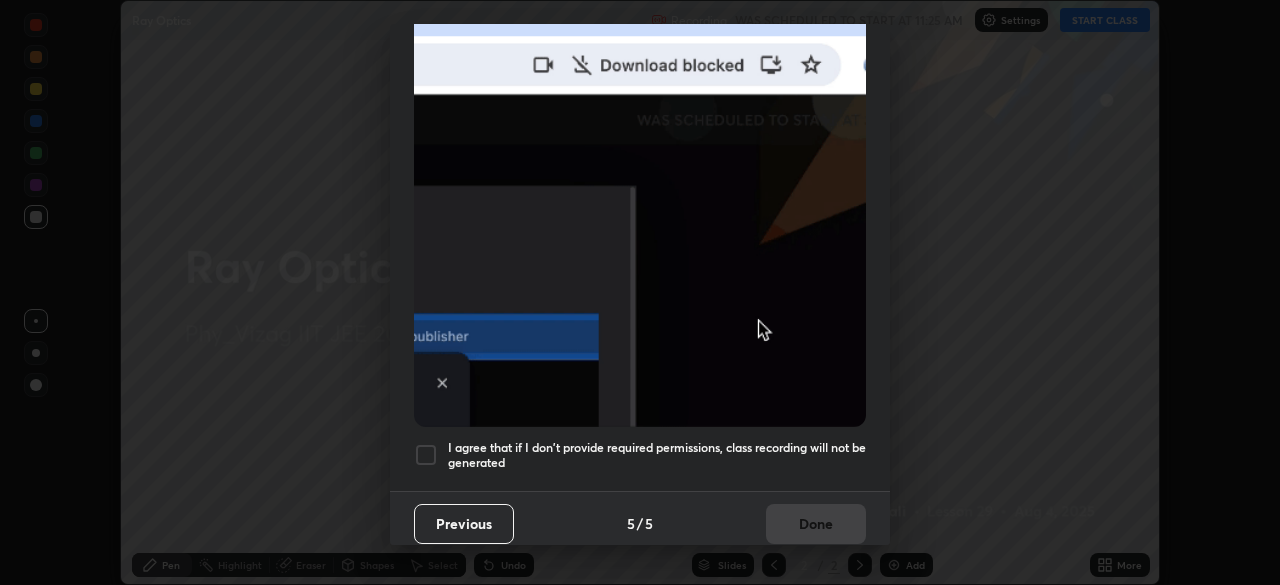 click at bounding box center [426, 455] 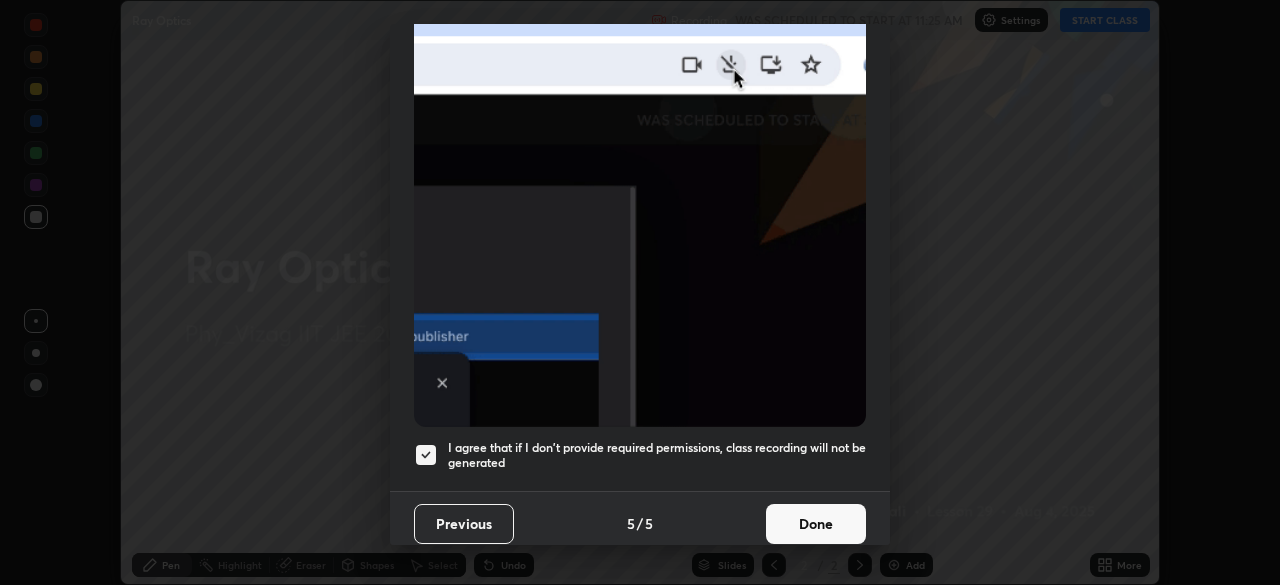 click on "Done" at bounding box center (816, 524) 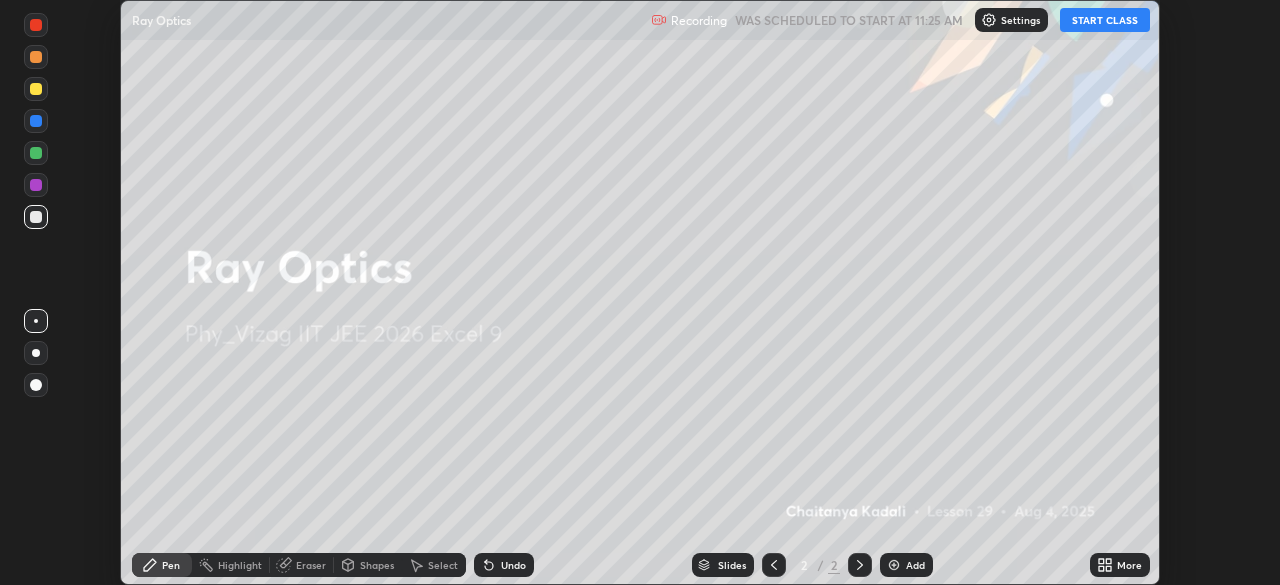 click on "START CLASS" at bounding box center [1105, 20] 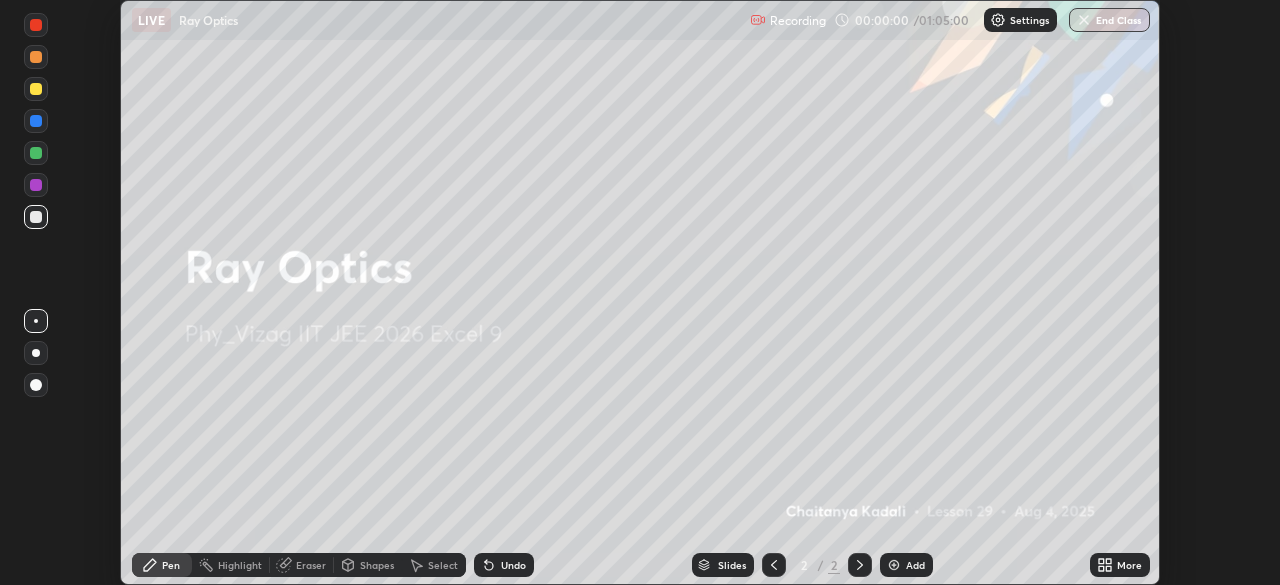 click on "More" at bounding box center (1120, 565) 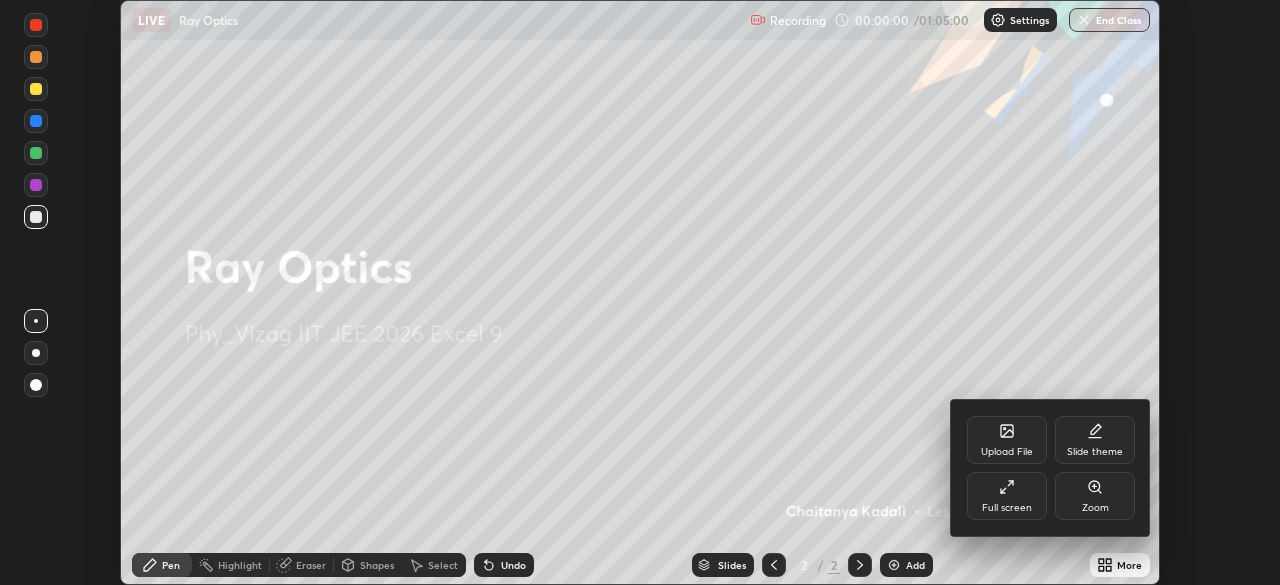 click on "Full screen" at bounding box center (1007, 496) 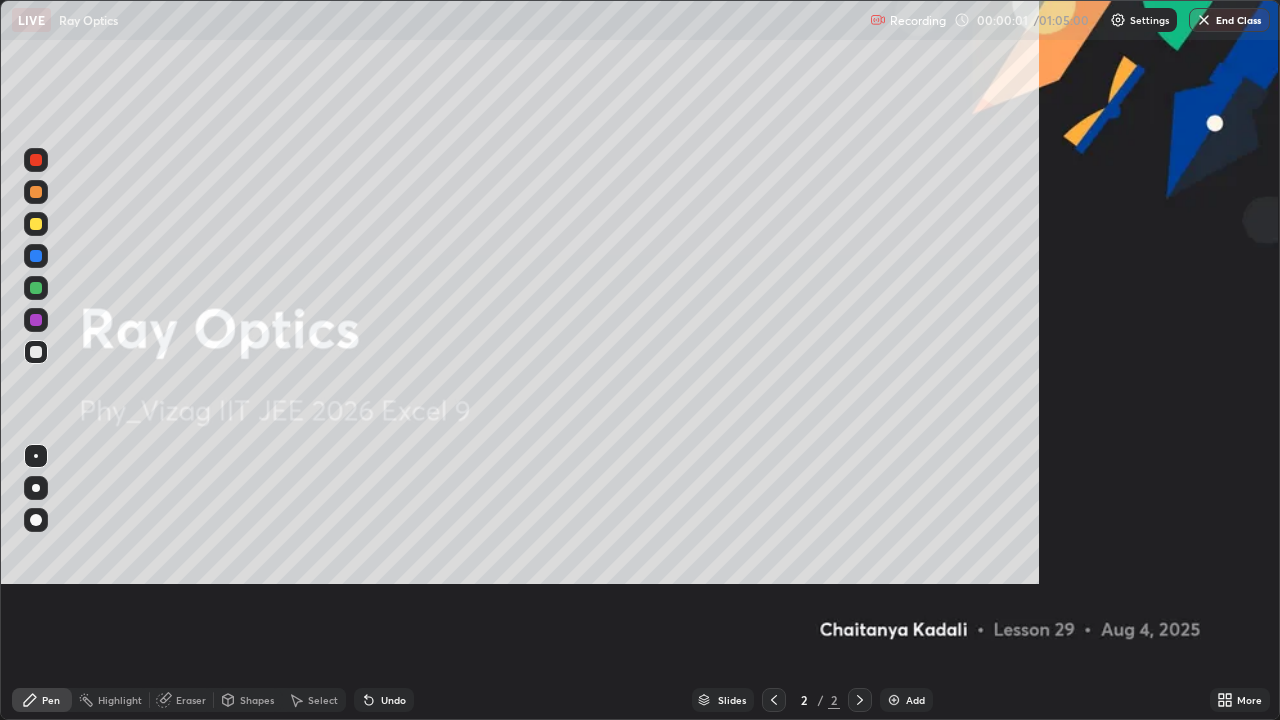 scroll, scrollTop: 99280, scrollLeft: 98720, axis: both 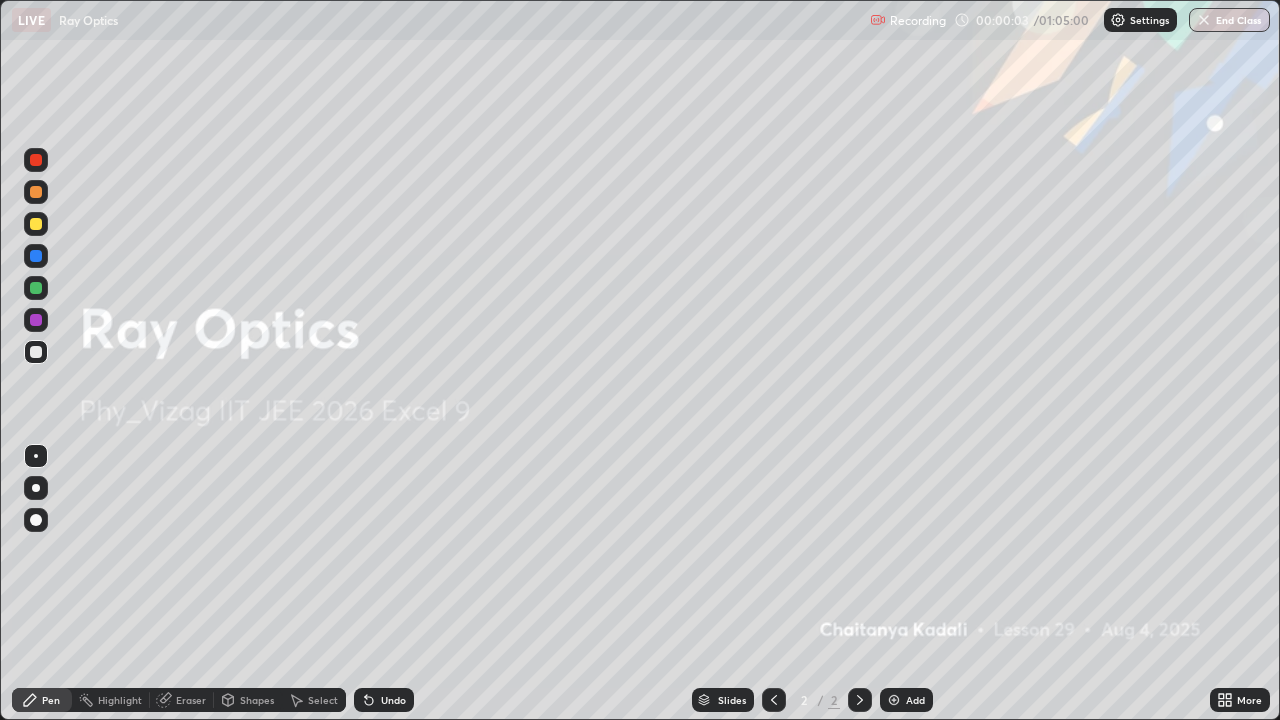 click on "Add" at bounding box center (915, 700) 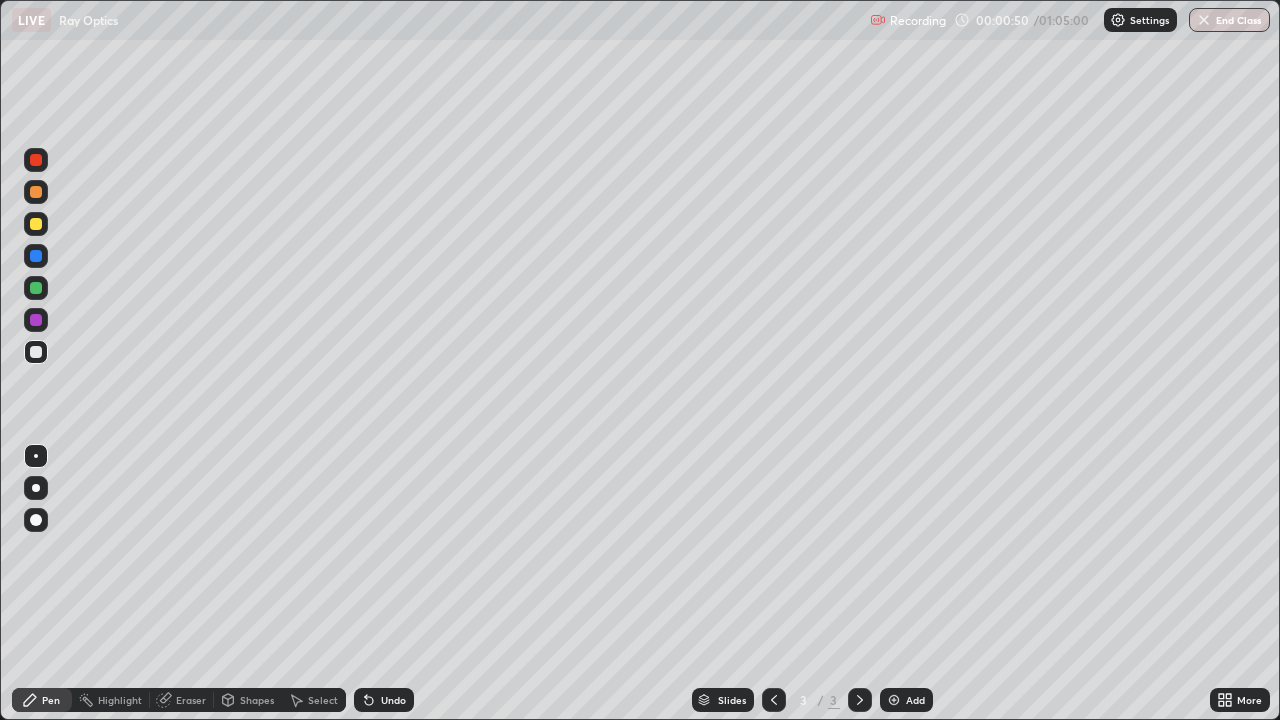 click at bounding box center (36, 520) 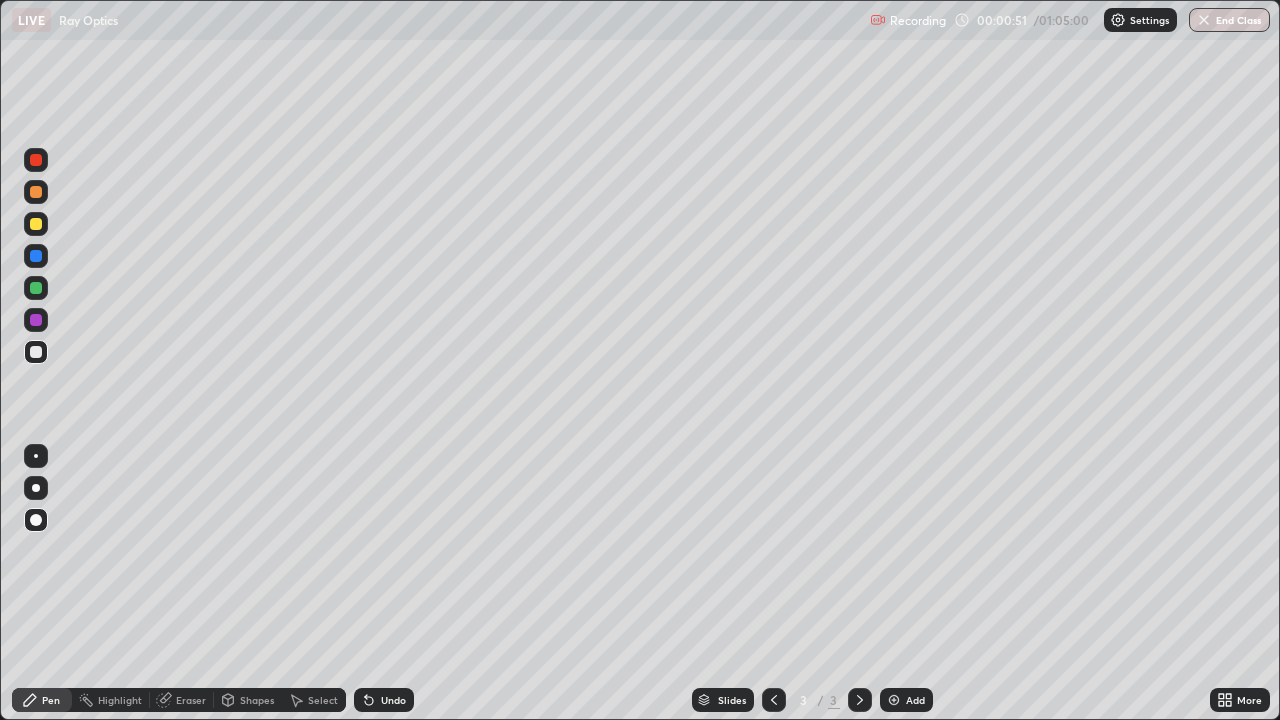 click at bounding box center [36, 520] 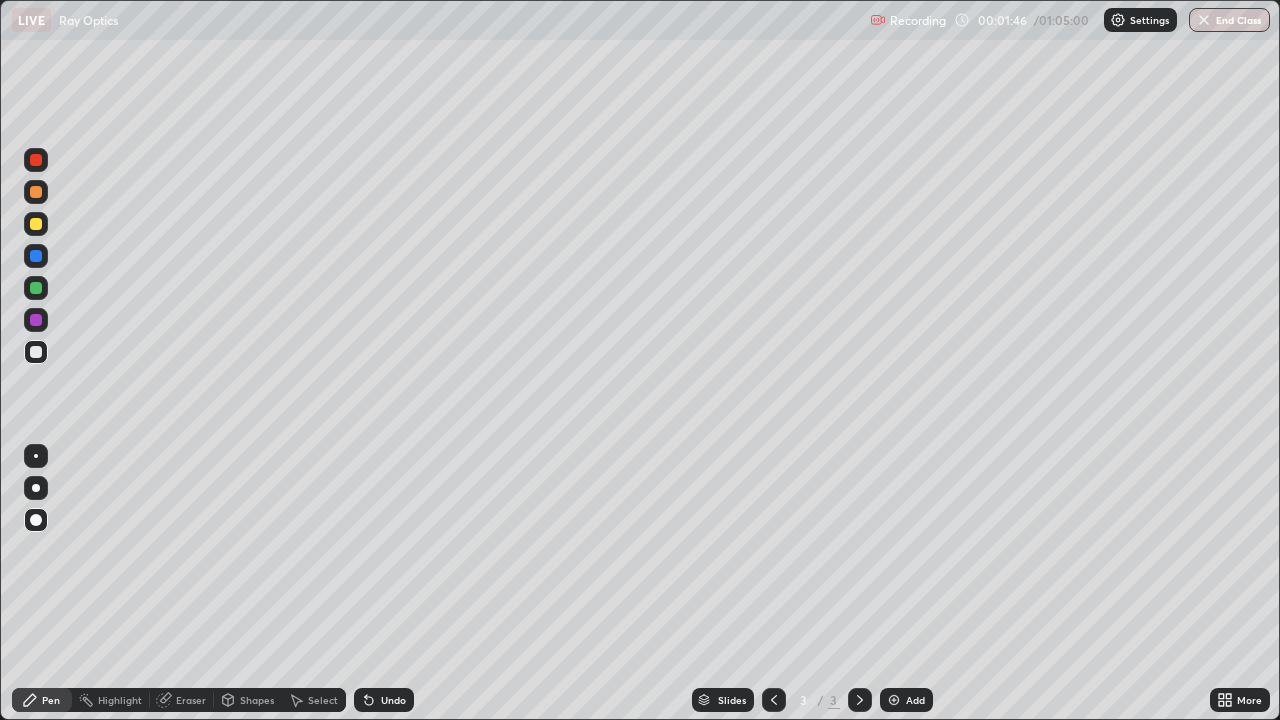 click on "Undo" at bounding box center (393, 700) 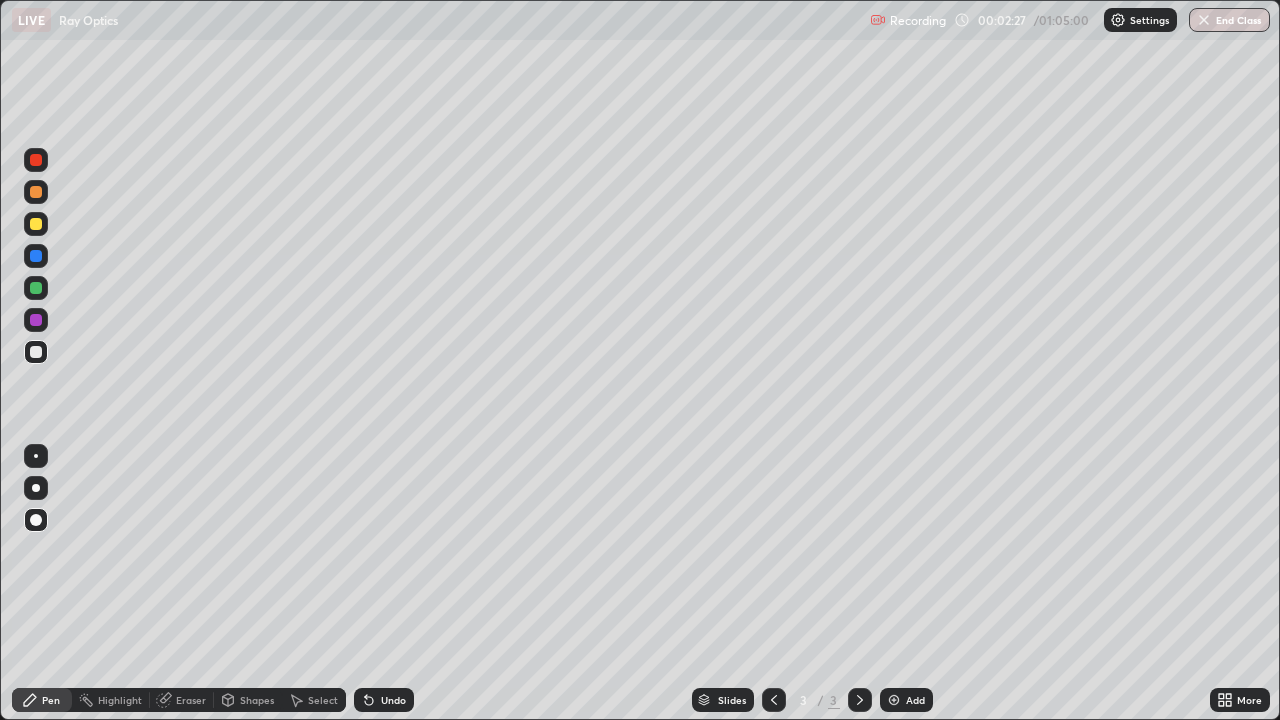 click on "Eraser" at bounding box center (191, 700) 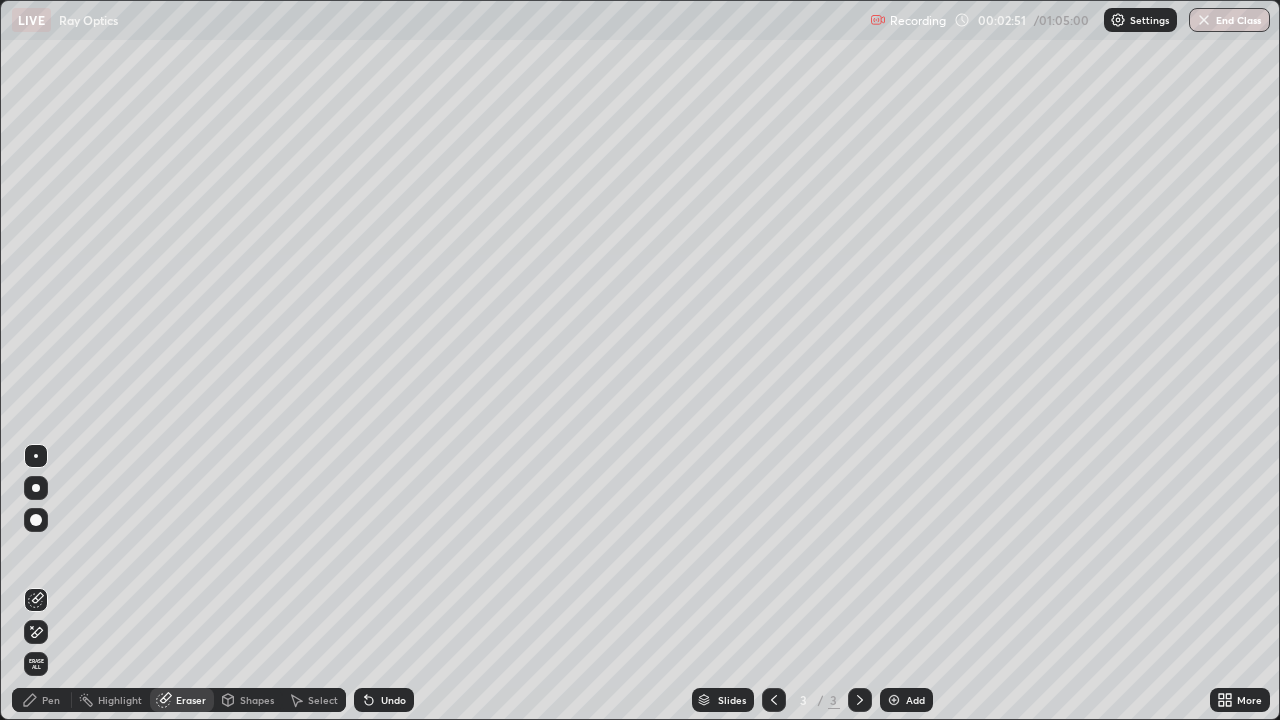 click on "Pen" at bounding box center [51, 700] 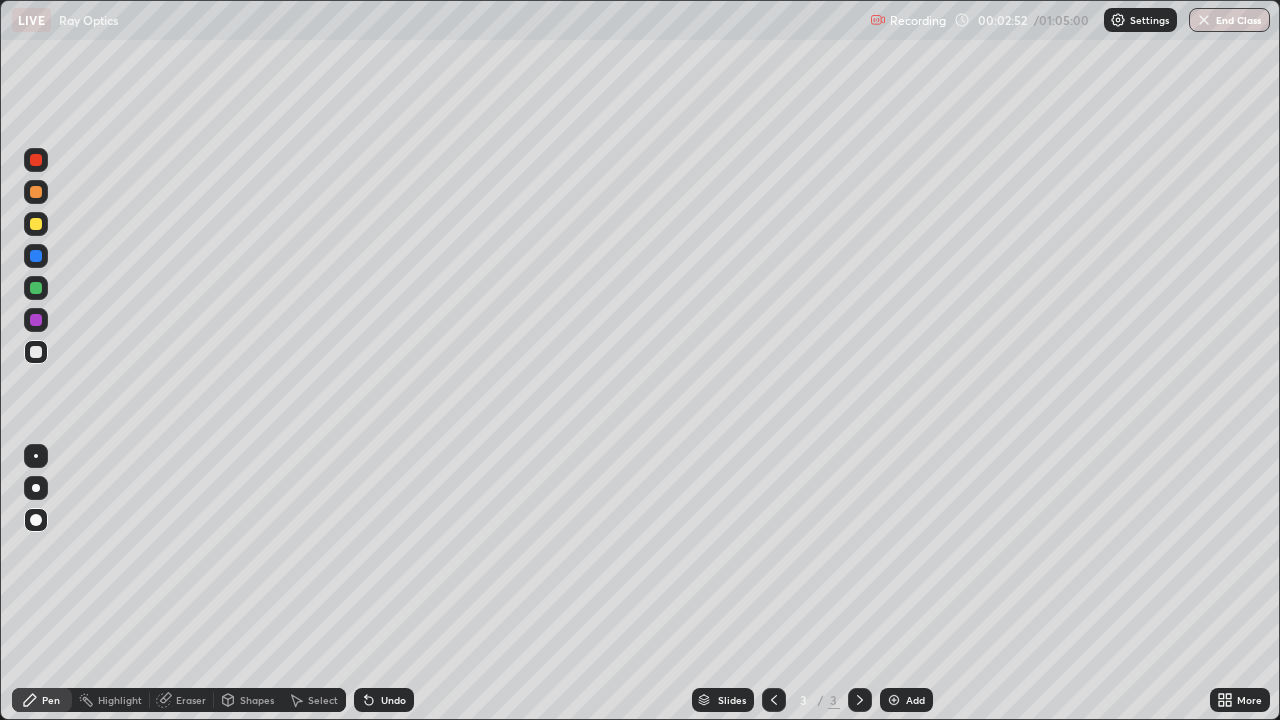 click at bounding box center (36, 288) 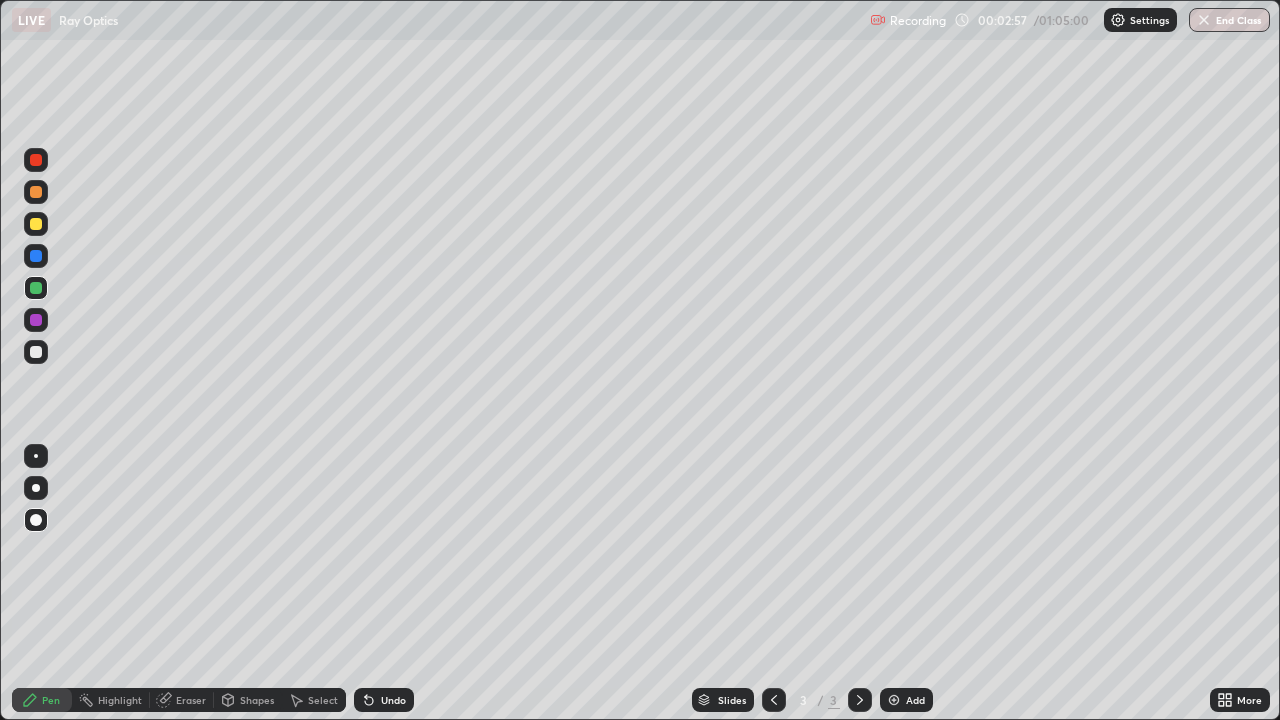 click at bounding box center [36, 320] 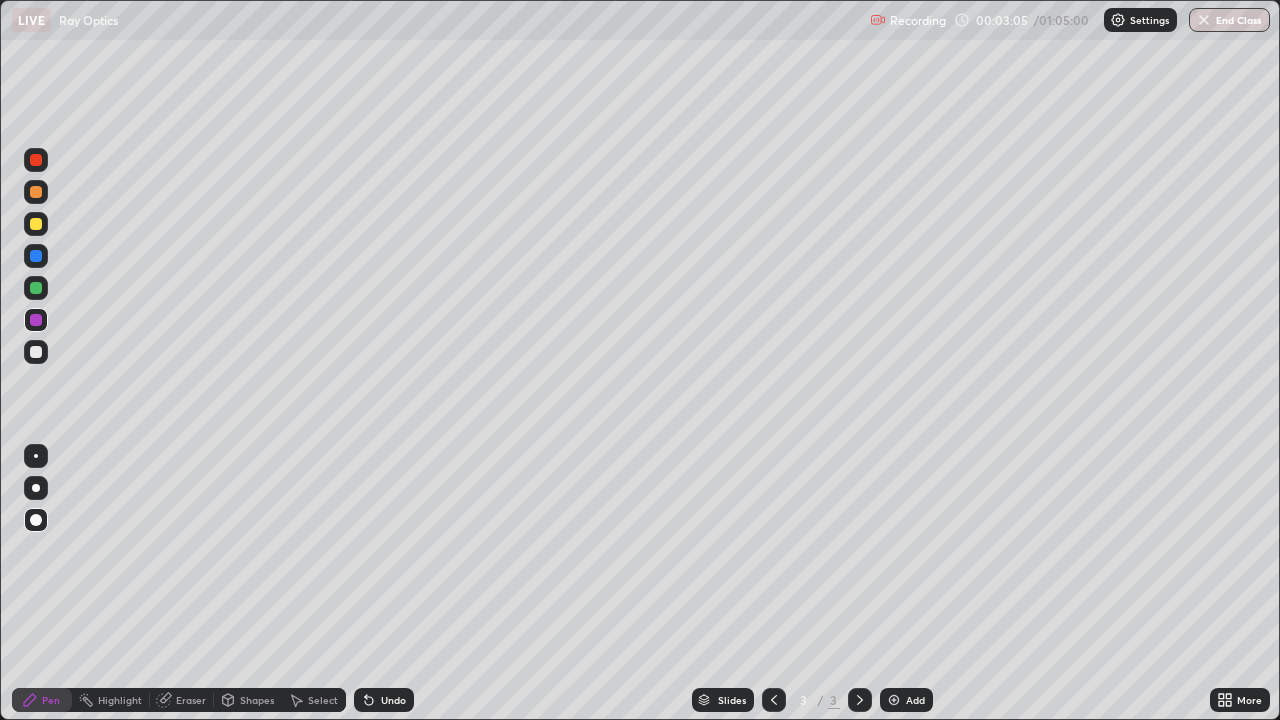 click at bounding box center [36, 288] 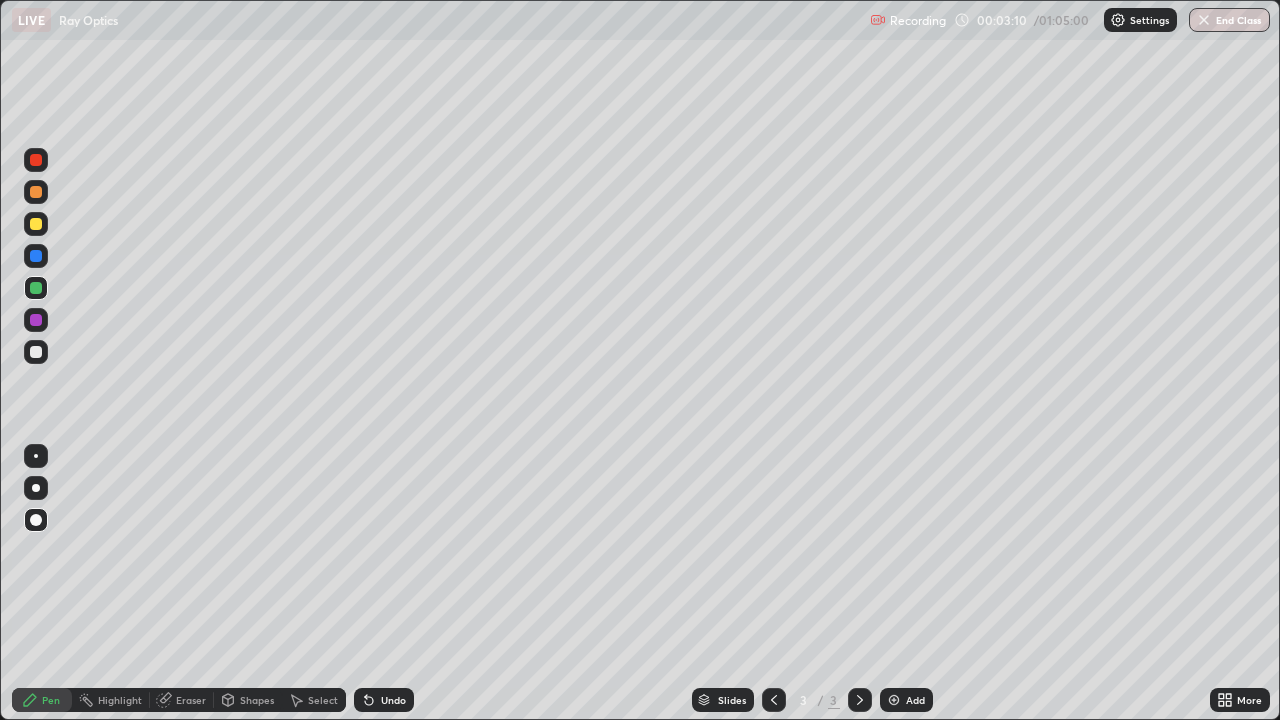 click at bounding box center [36, 352] 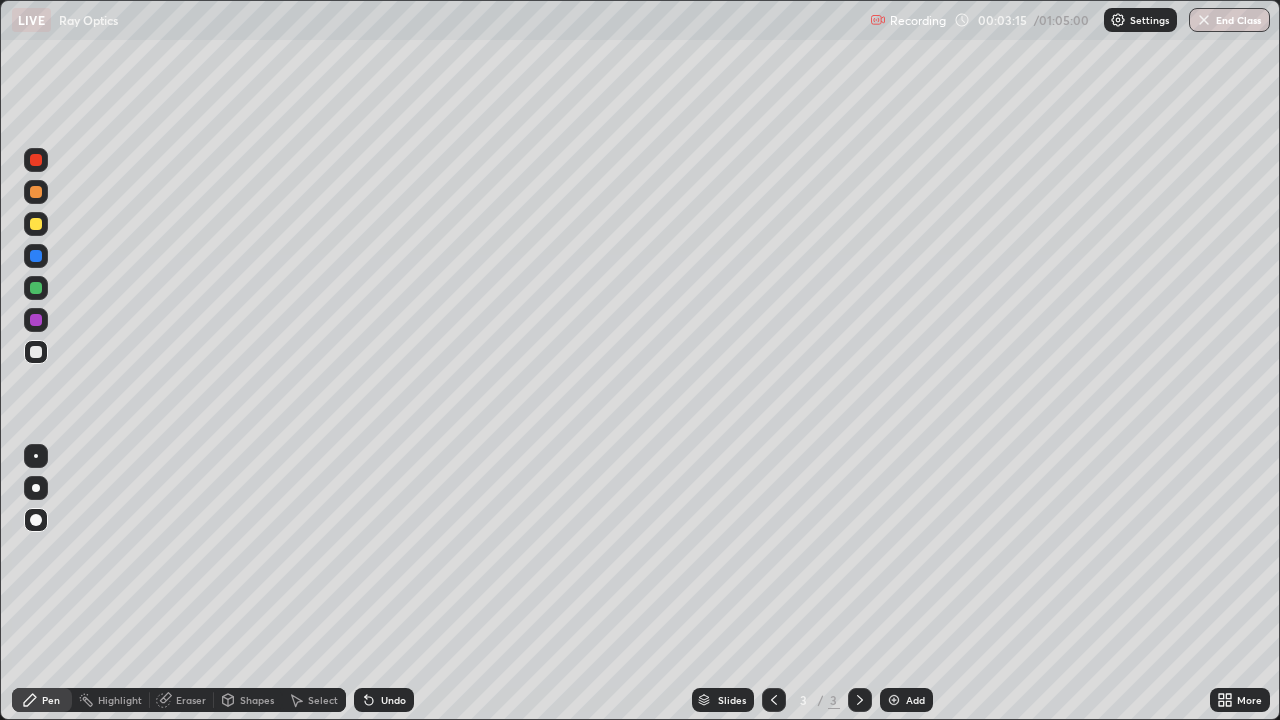 click on "Undo" at bounding box center [384, 700] 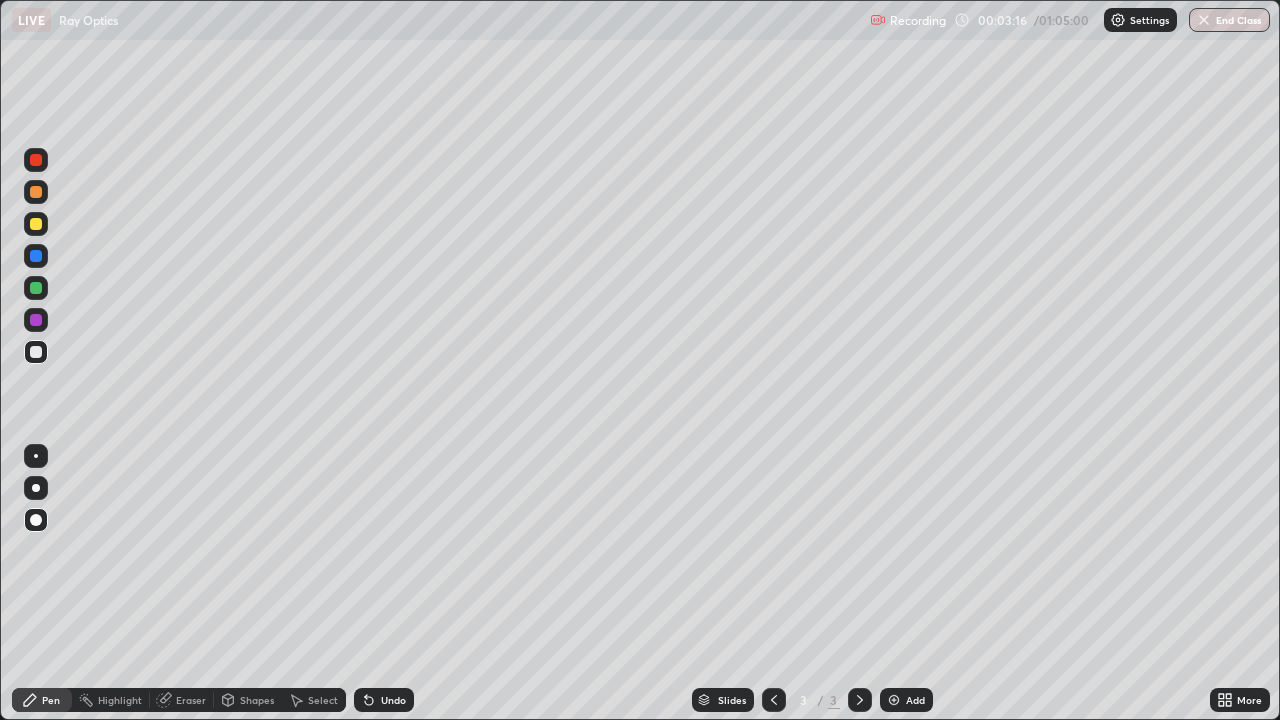 click on "Undo" at bounding box center (384, 700) 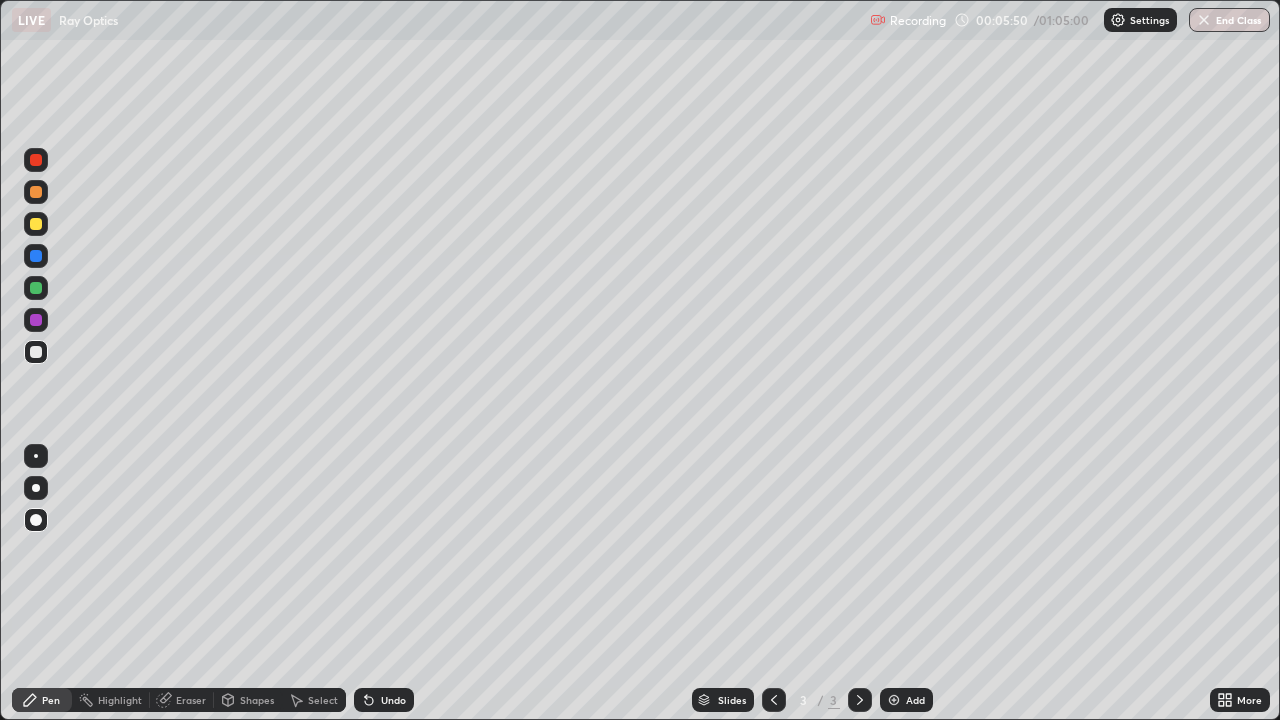 click on "Add" at bounding box center [915, 700] 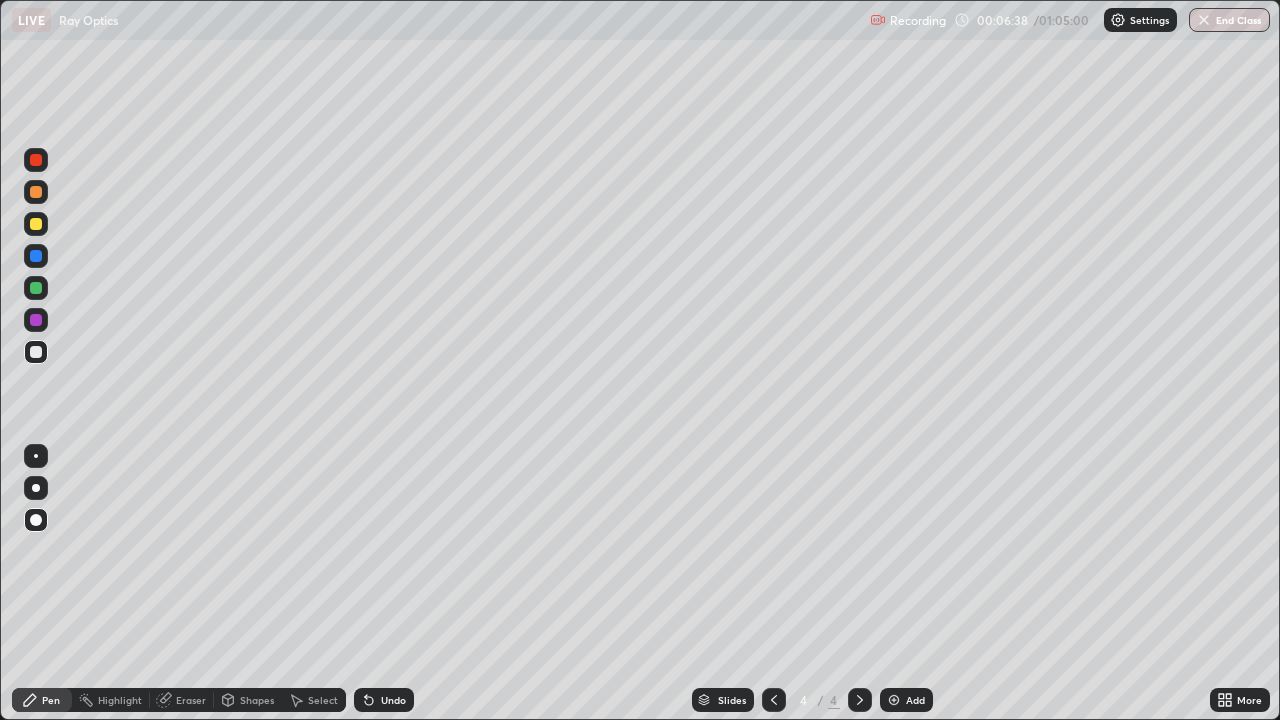 click 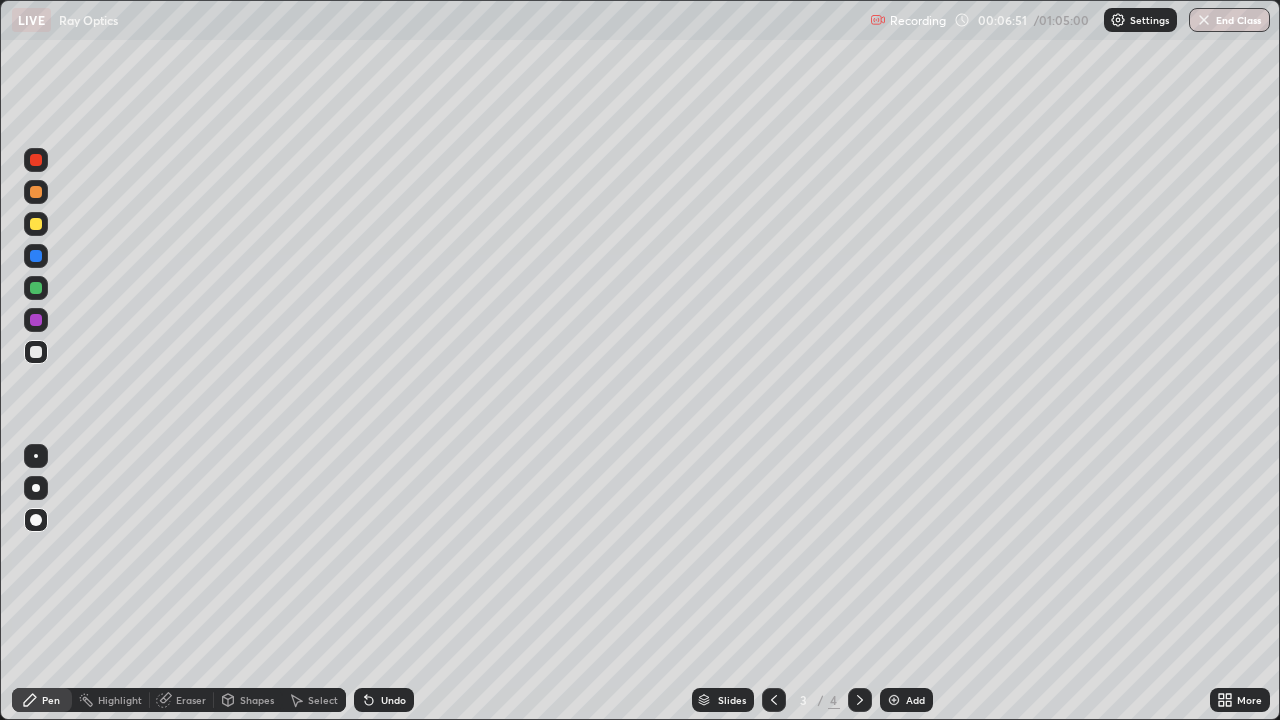 click at bounding box center (36, 288) 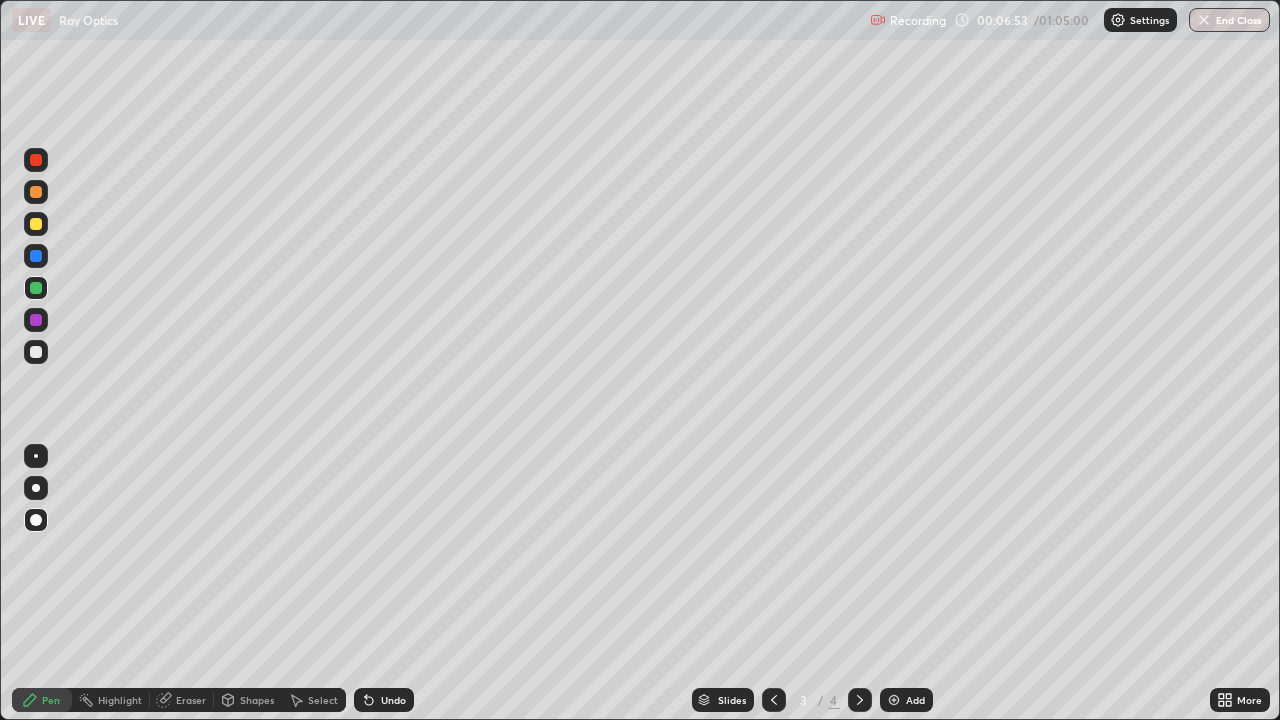 click at bounding box center (36, 192) 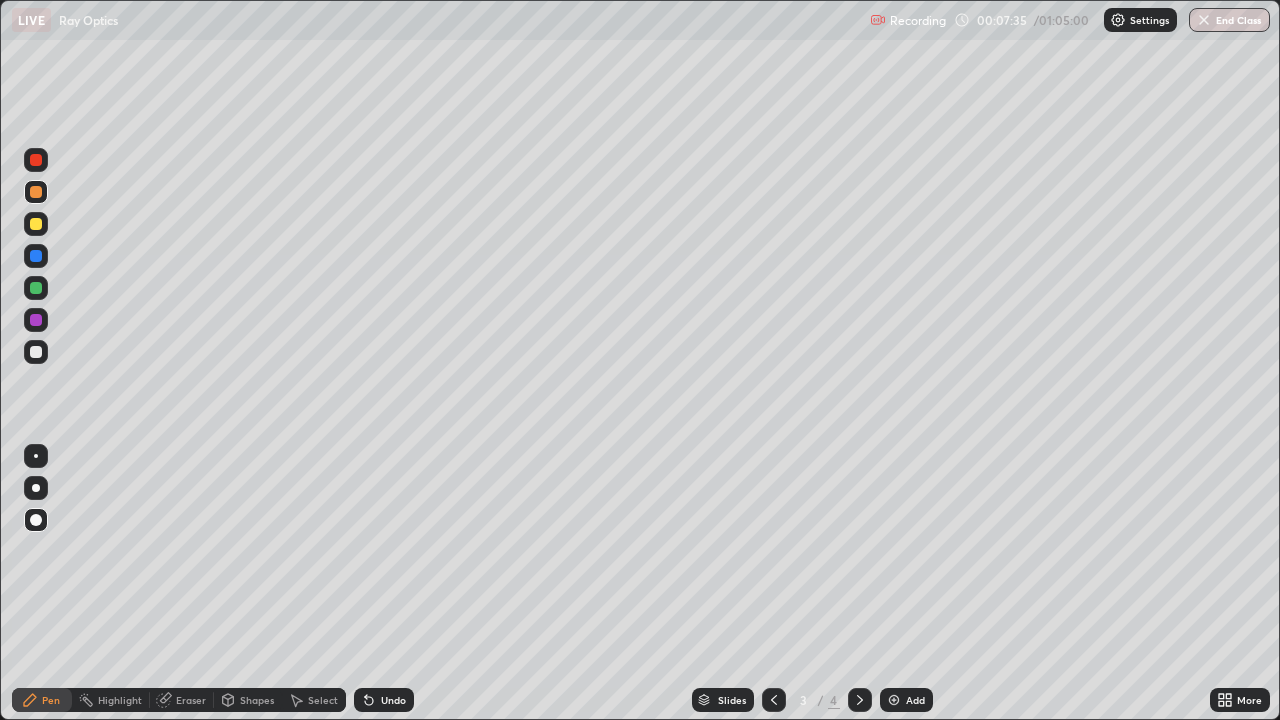click on "Add" at bounding box center [906, 700] 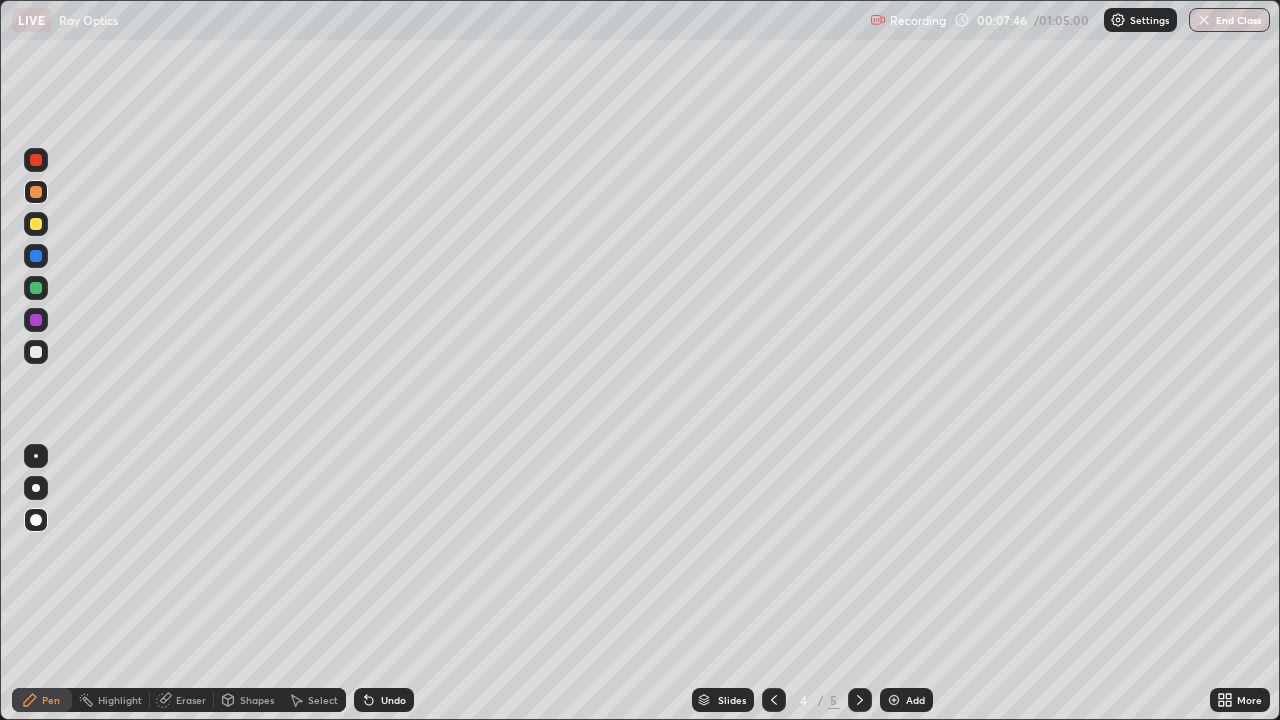 click on "Undo" at bounding box center (384, 700) 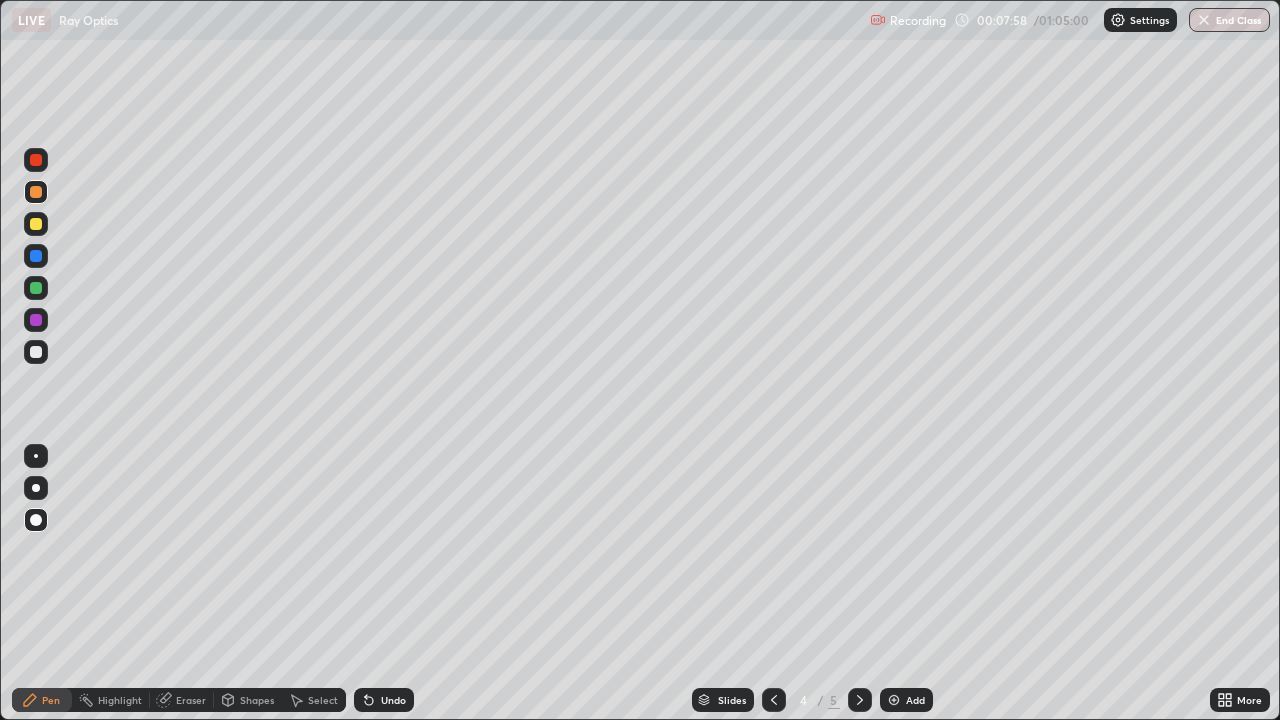 click at bounding box center [36, 352] 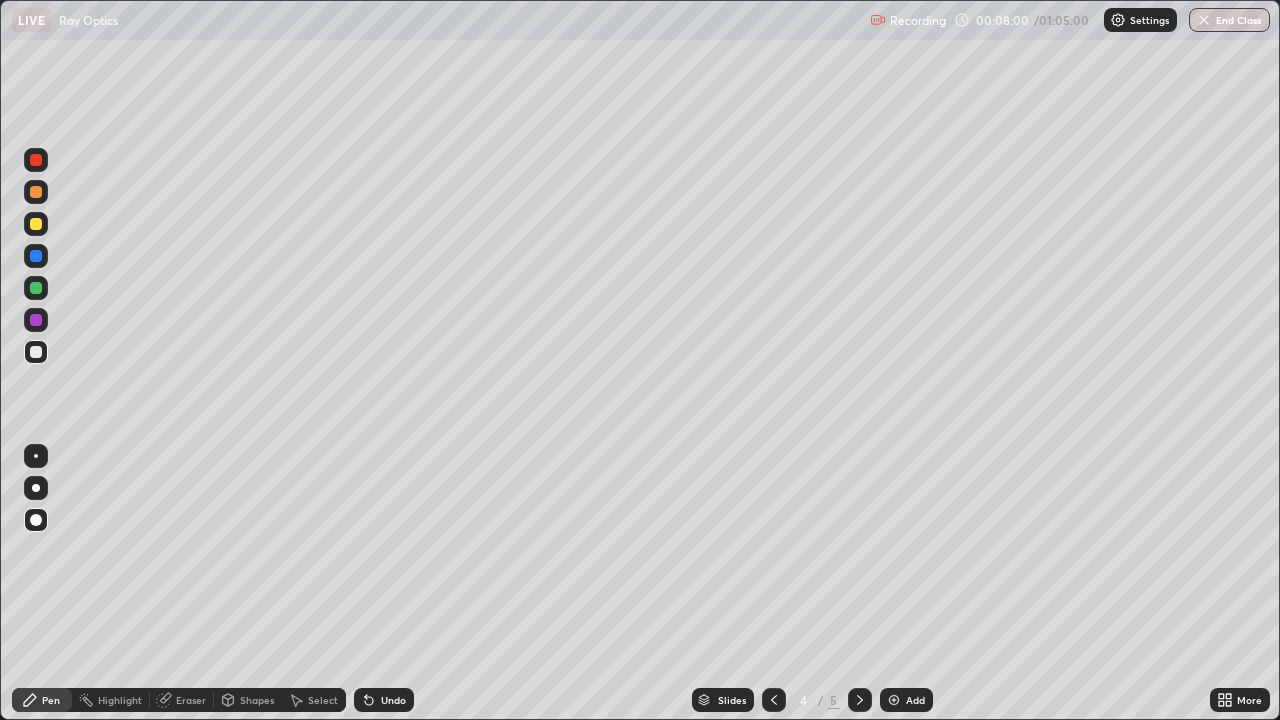 click at bounding box center [36, 288] 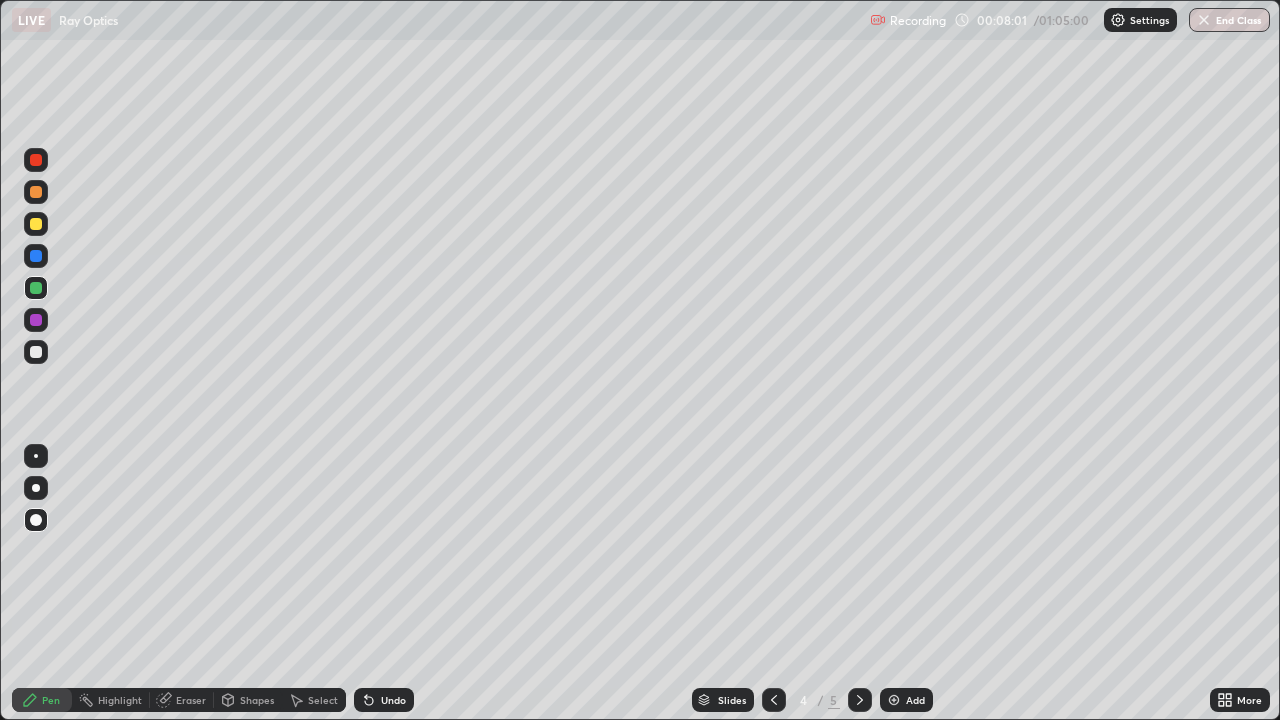 click at bounding box center [36, 224] 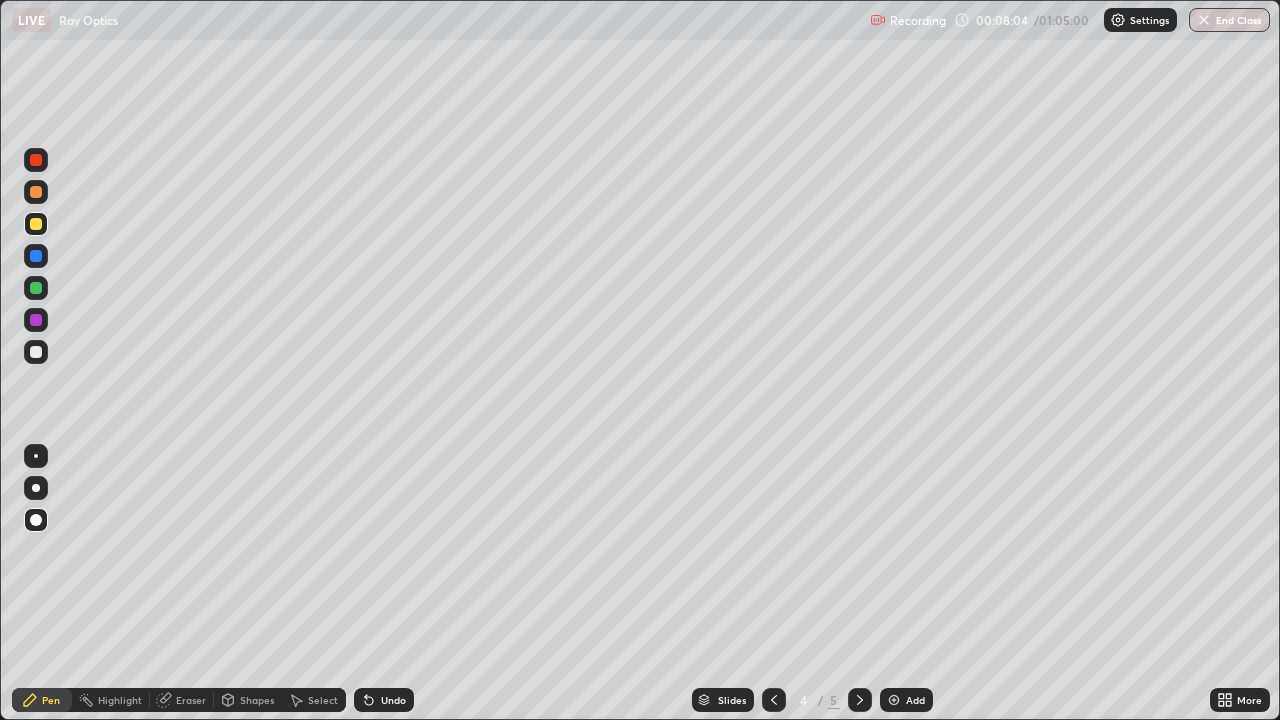 click at bounding box center (36, 160) 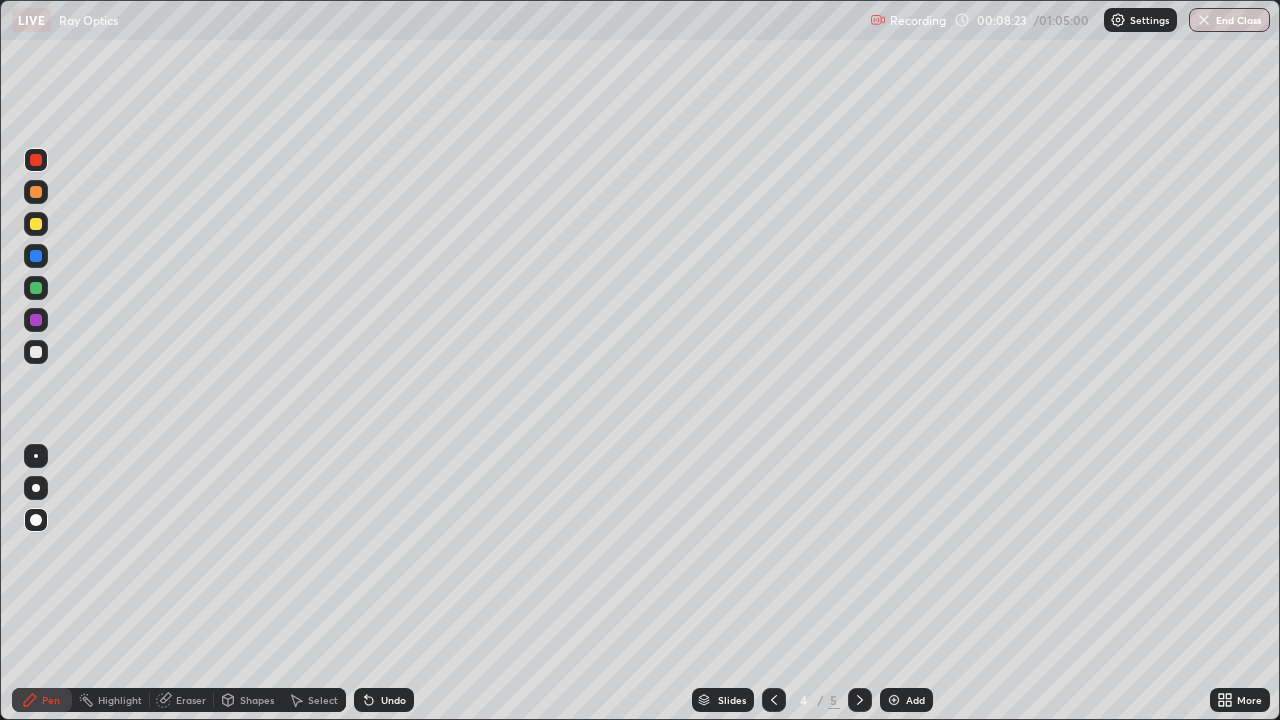 click at bounding box center (36, 352) 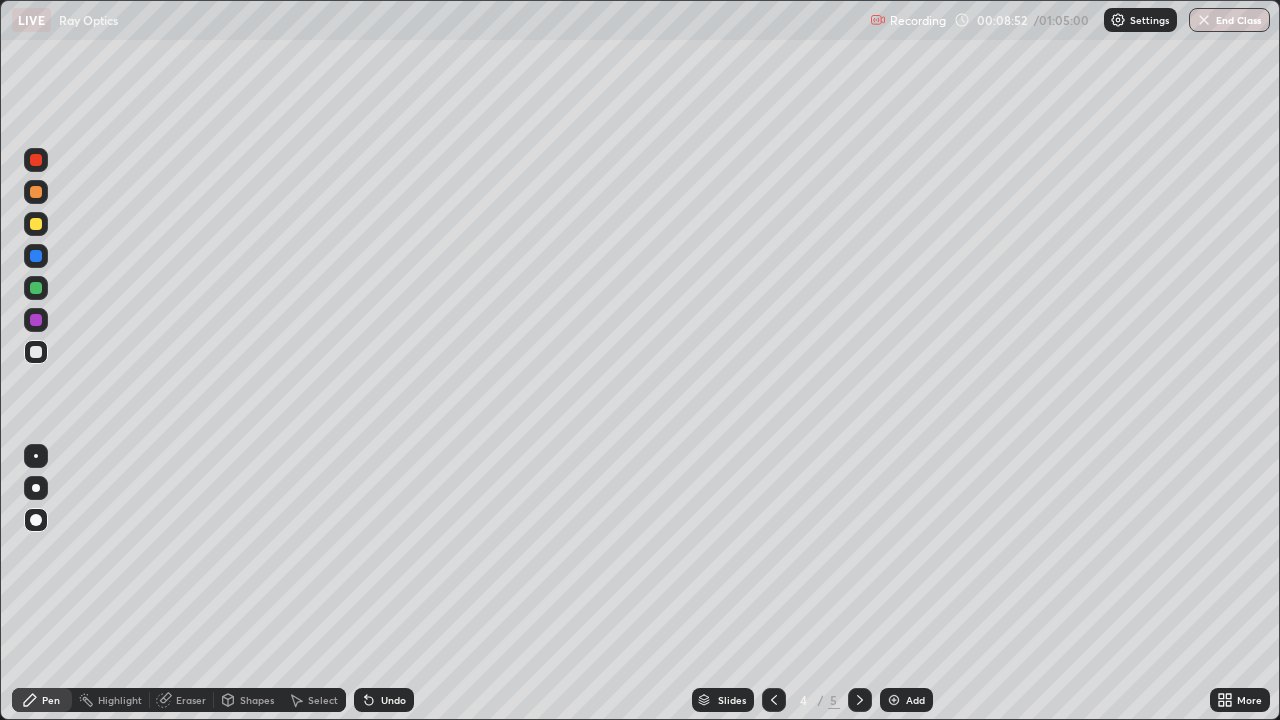 click 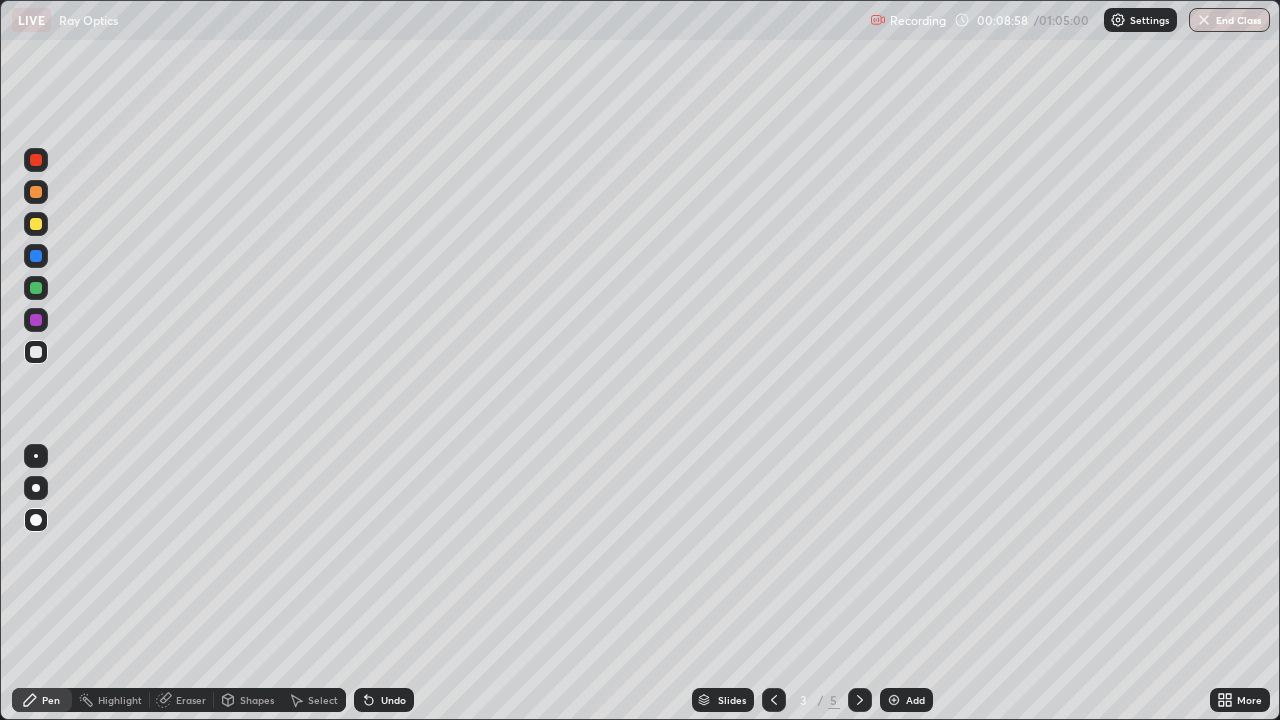 click 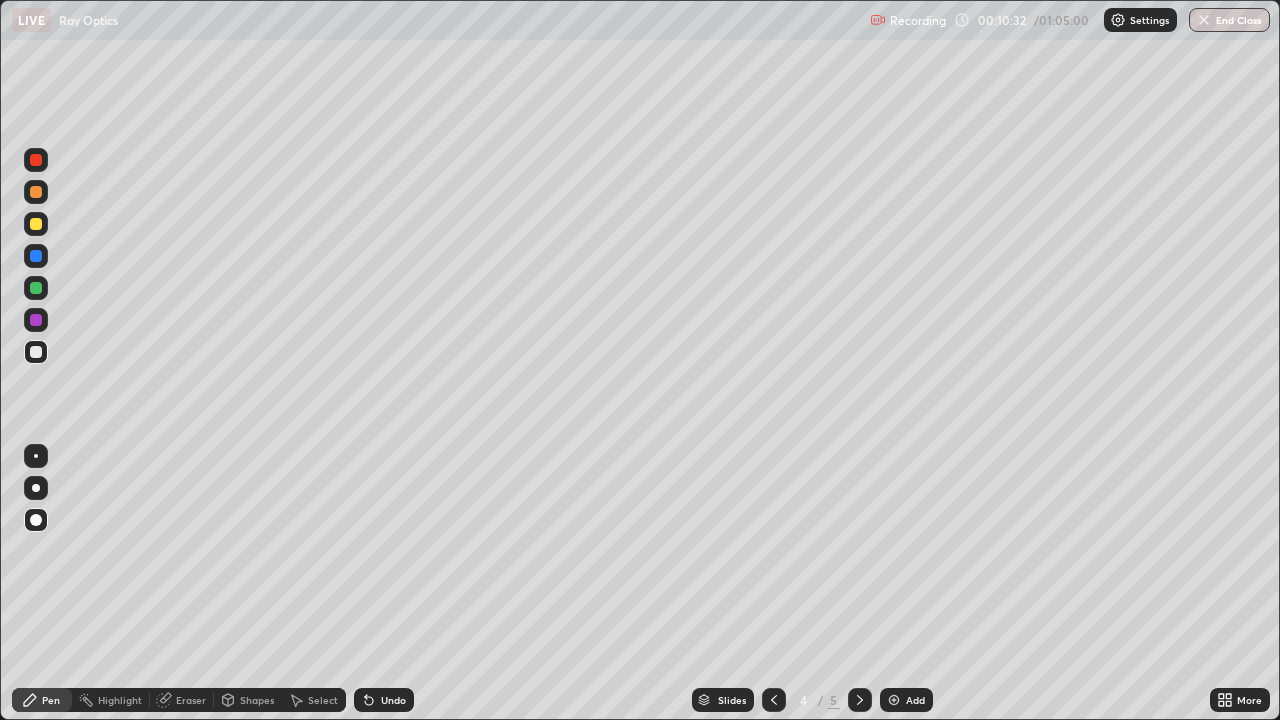 click 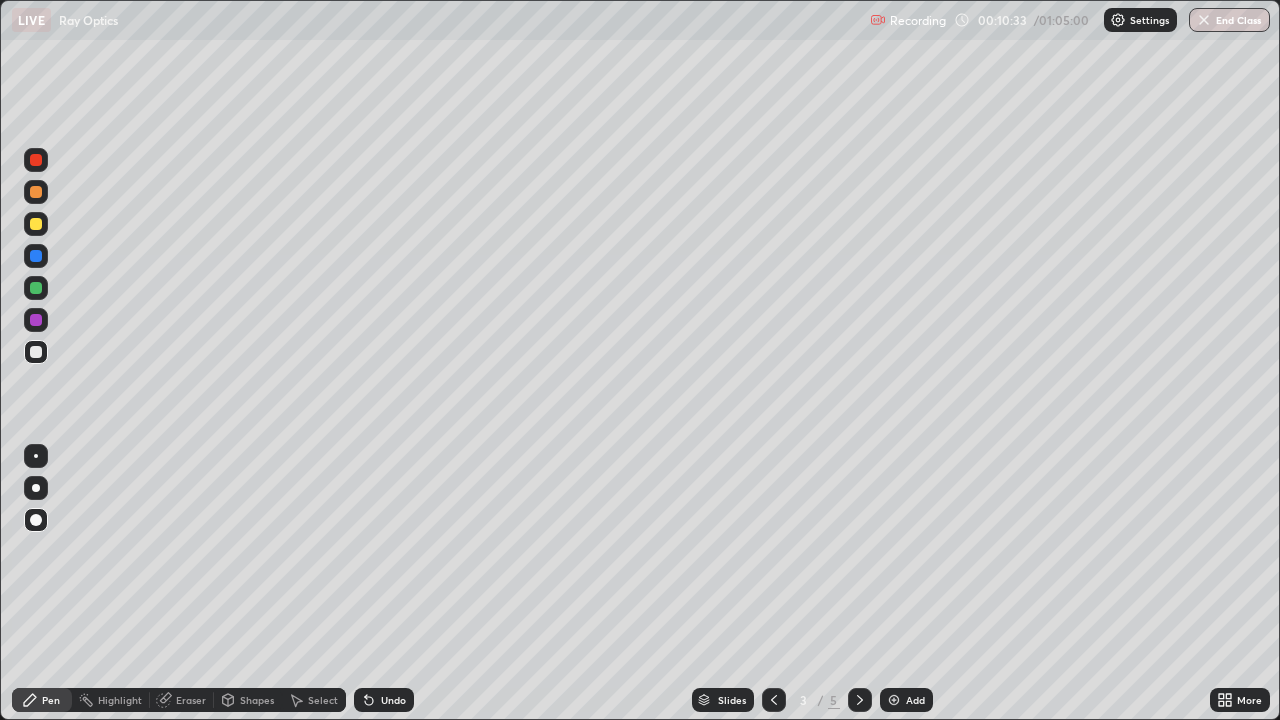 click 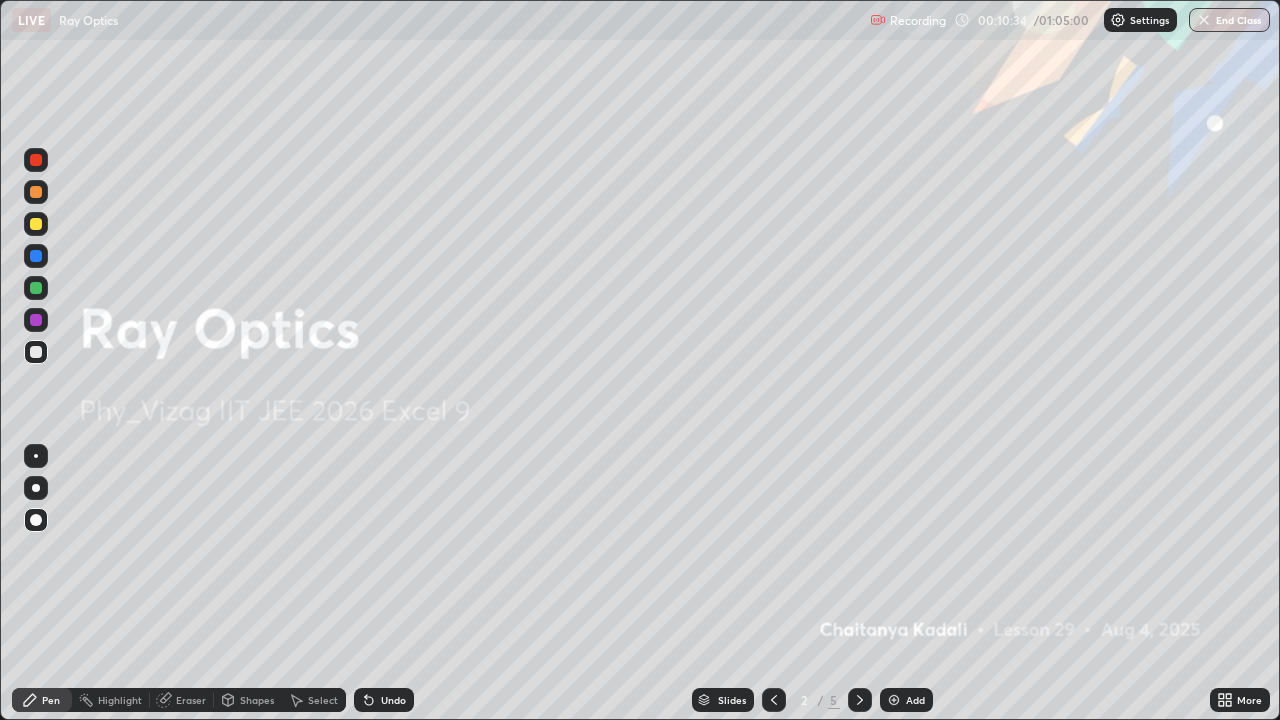 click at bounding box center (860, 700) 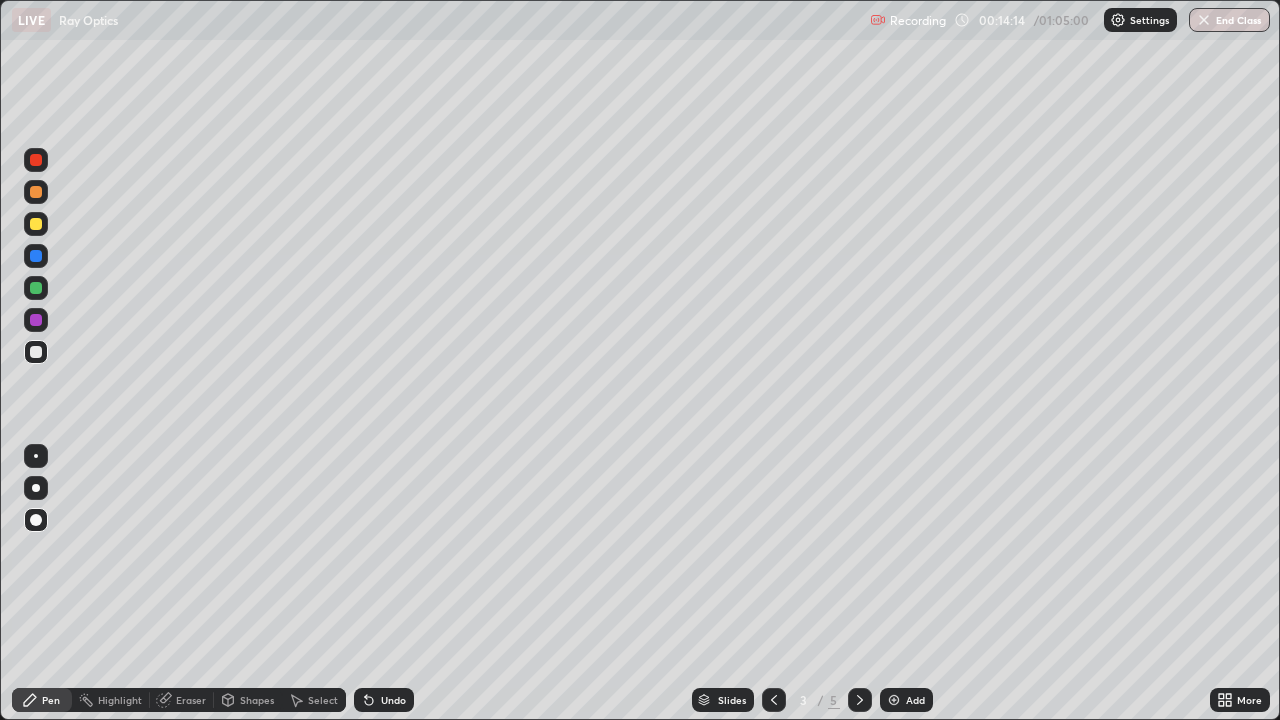 click 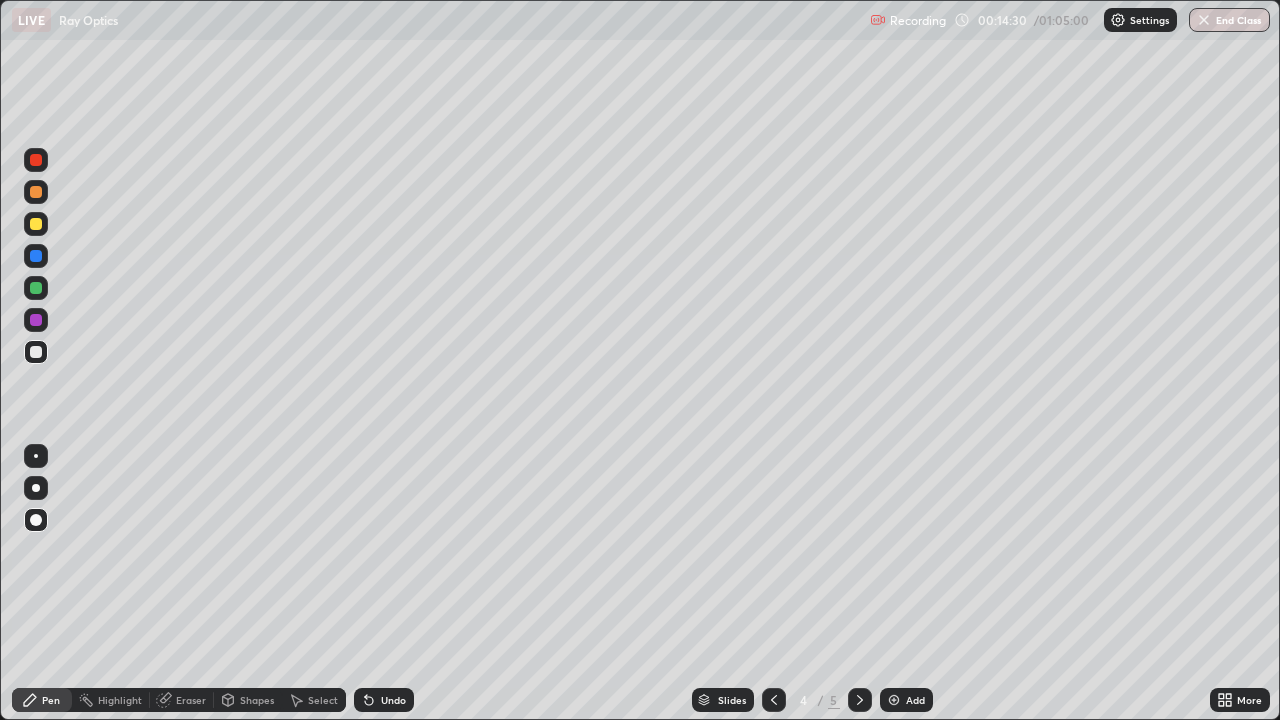 click 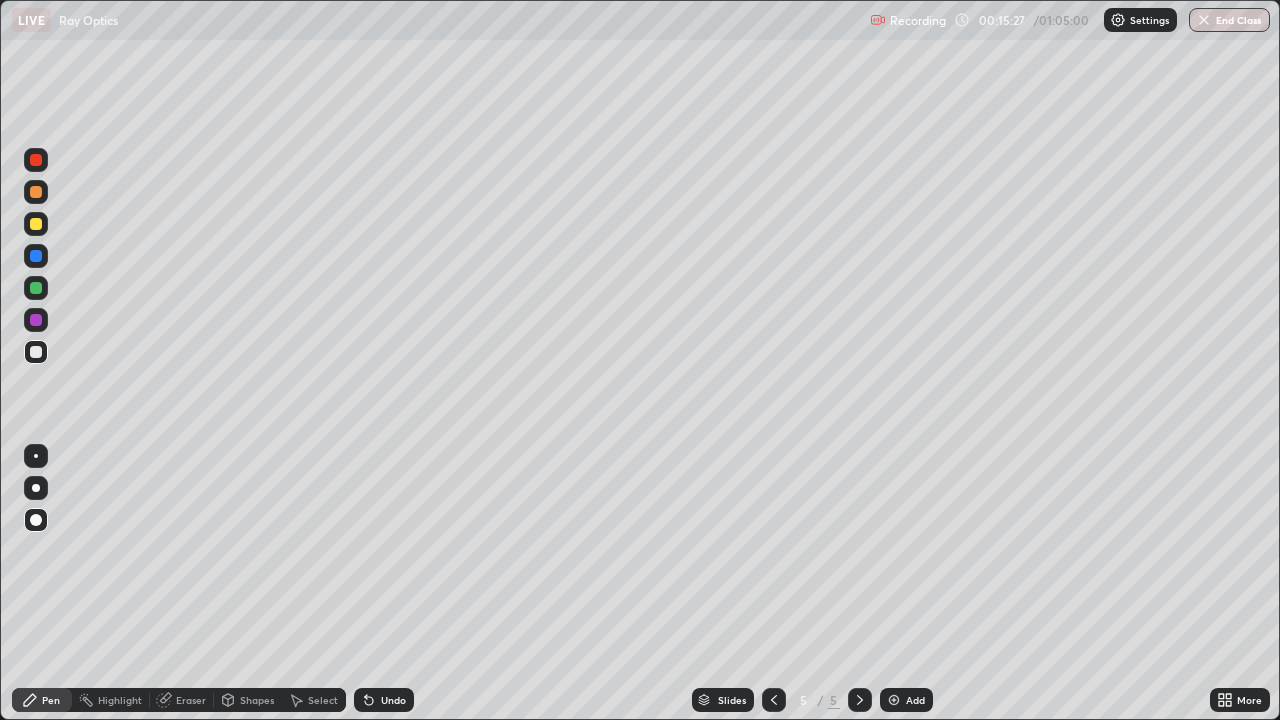 click 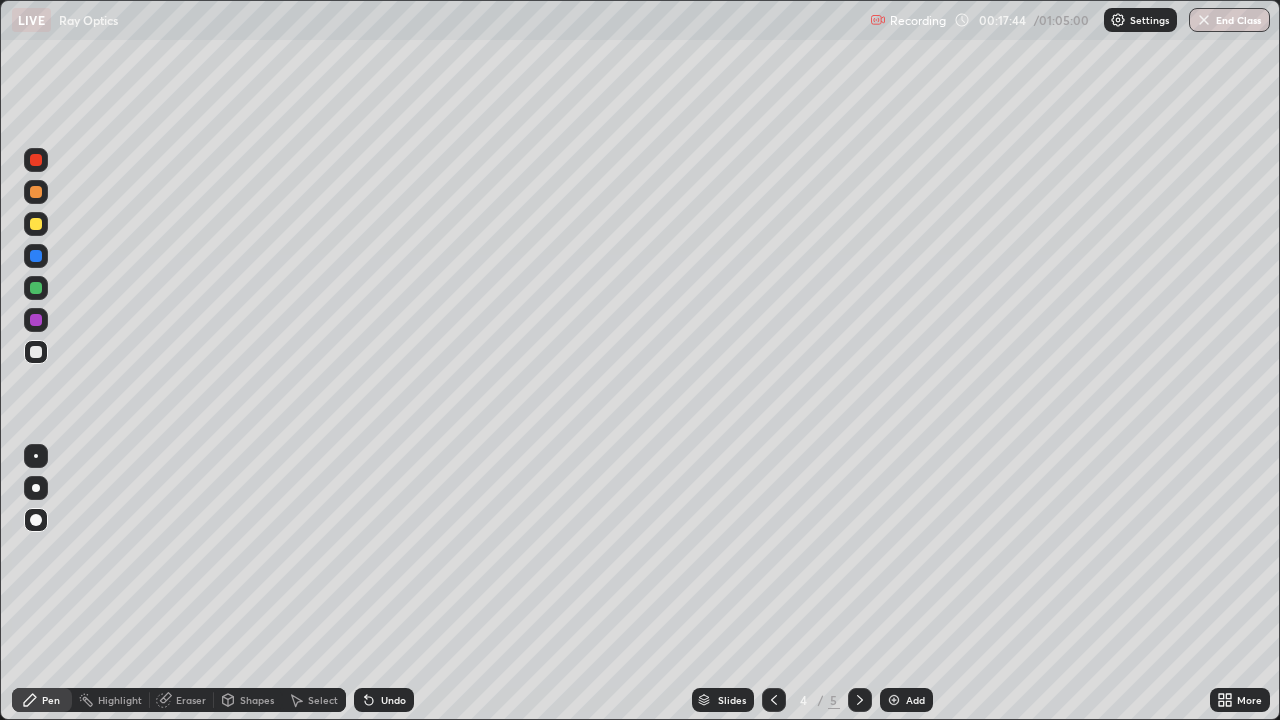 click on "Add" at bounding box center (906, 700) 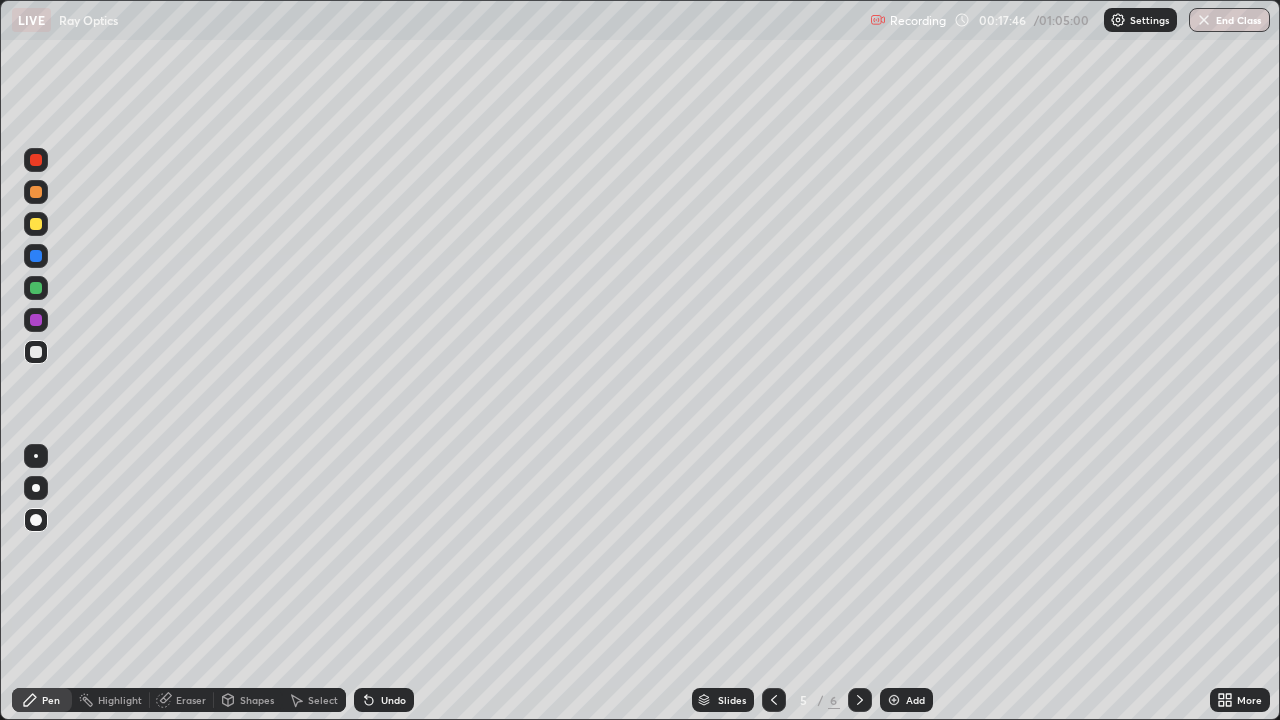click at bounding box center [774, 700] 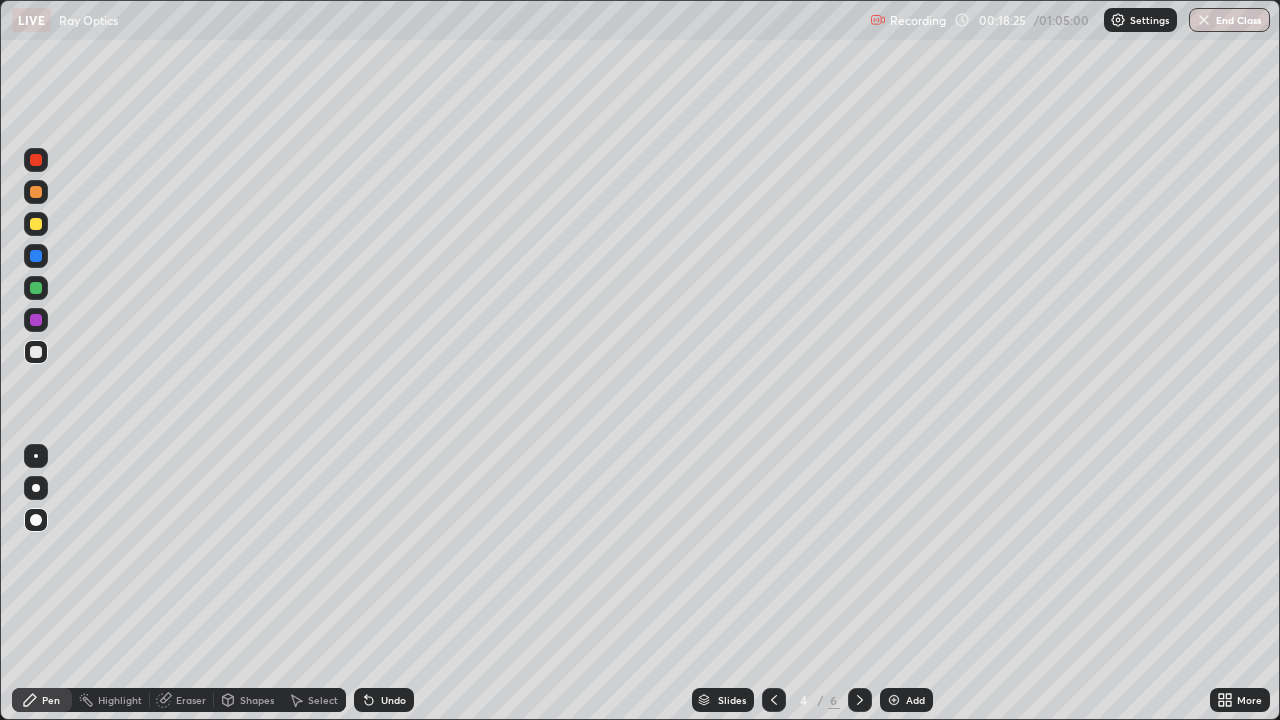 click on "Add" at bounding box center (915, 700) 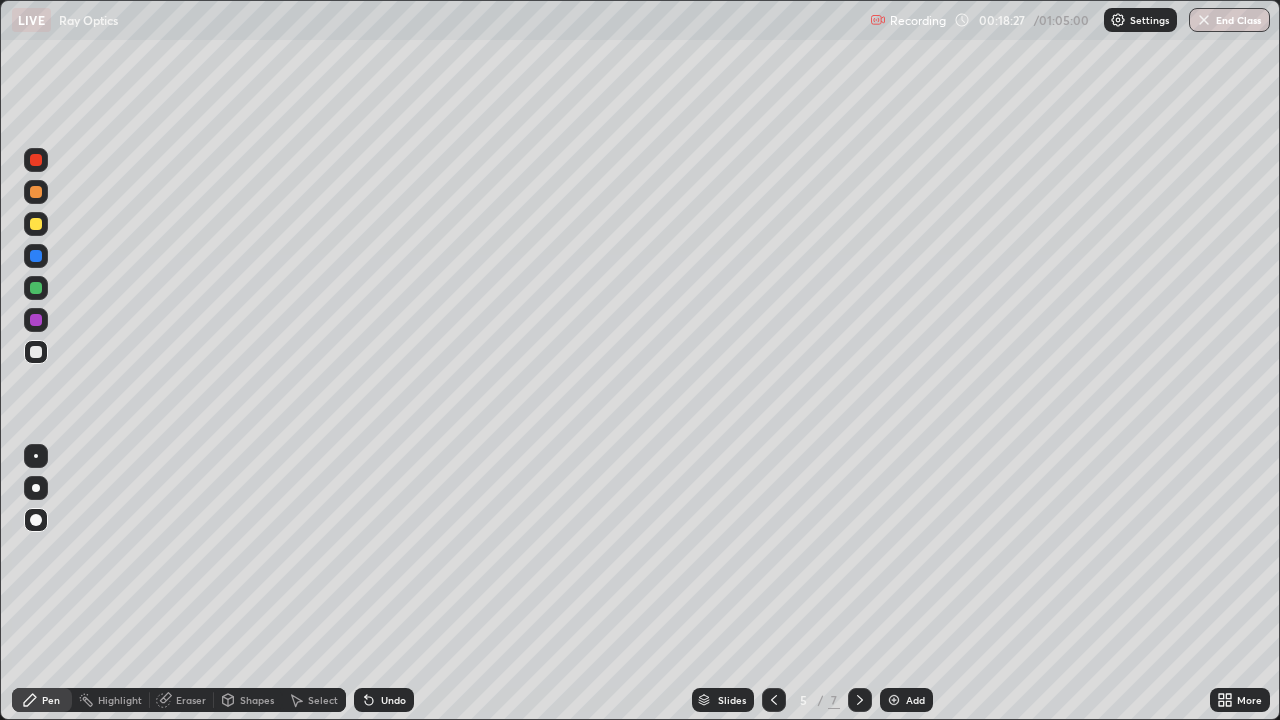 click at bounding box center [36, 160] 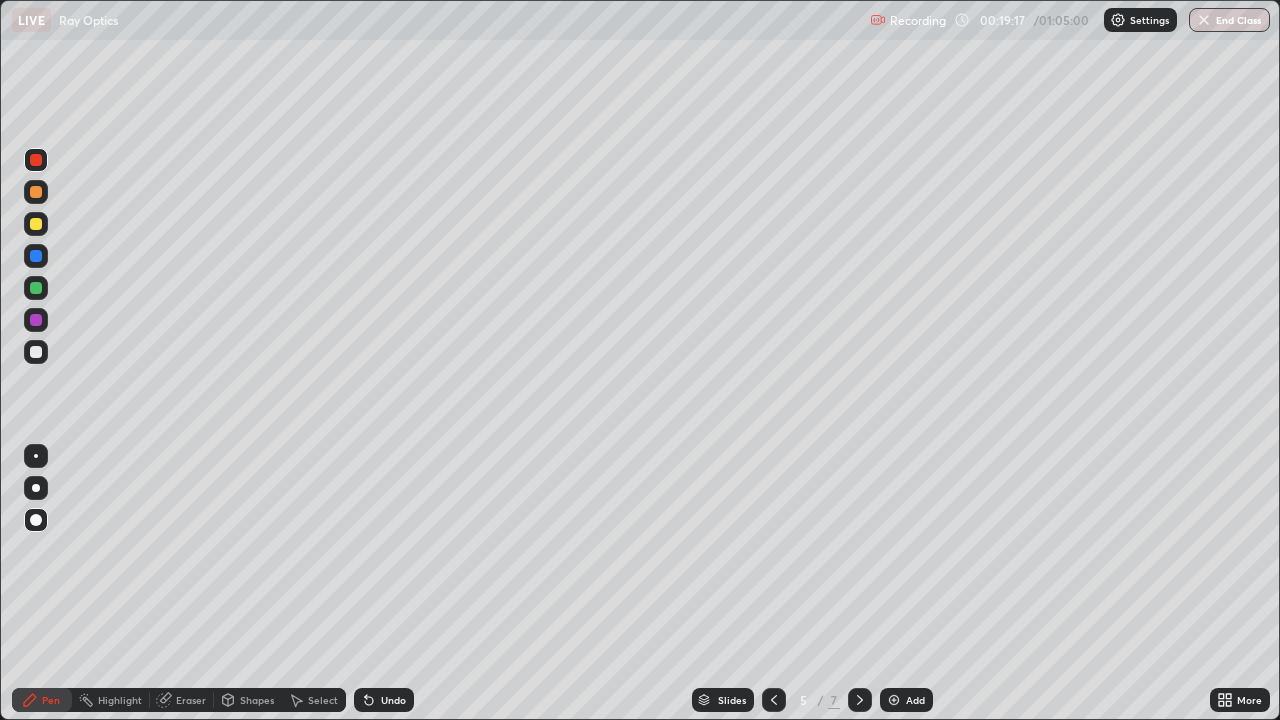 click on "Eraser" at bounding box center [191, 700] 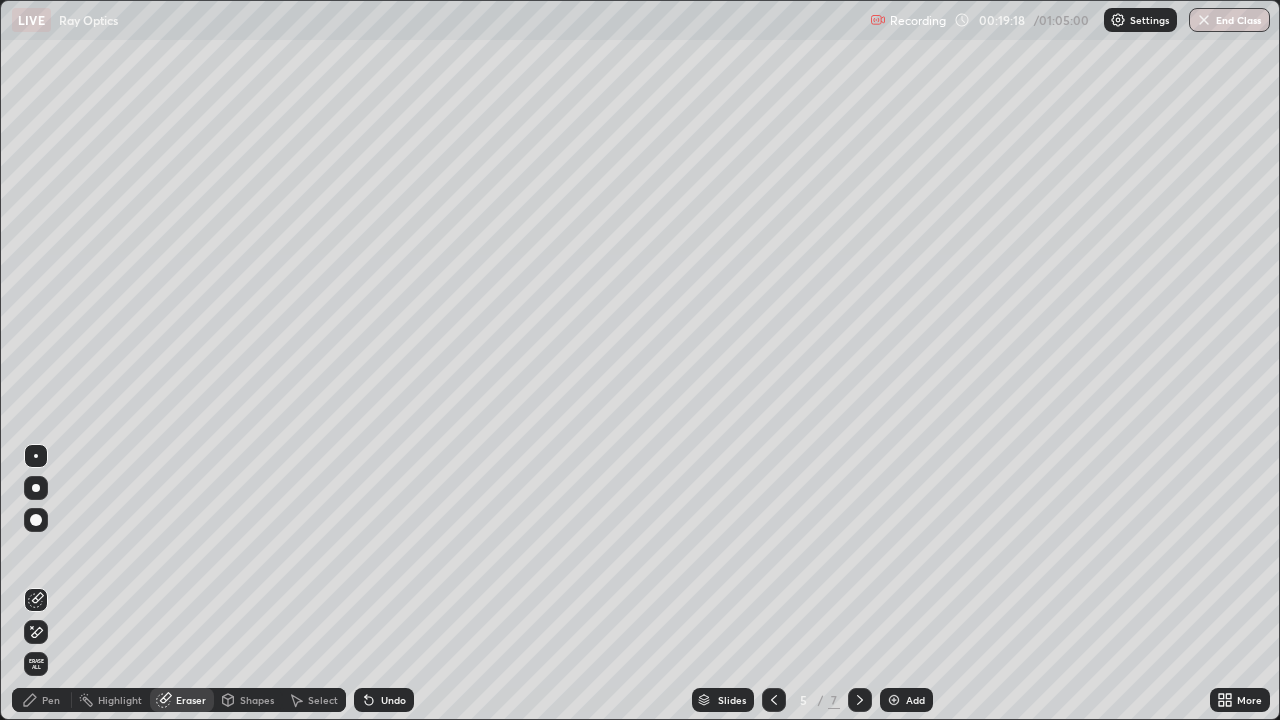 click on "Pen" at bounding box center (51, 700) 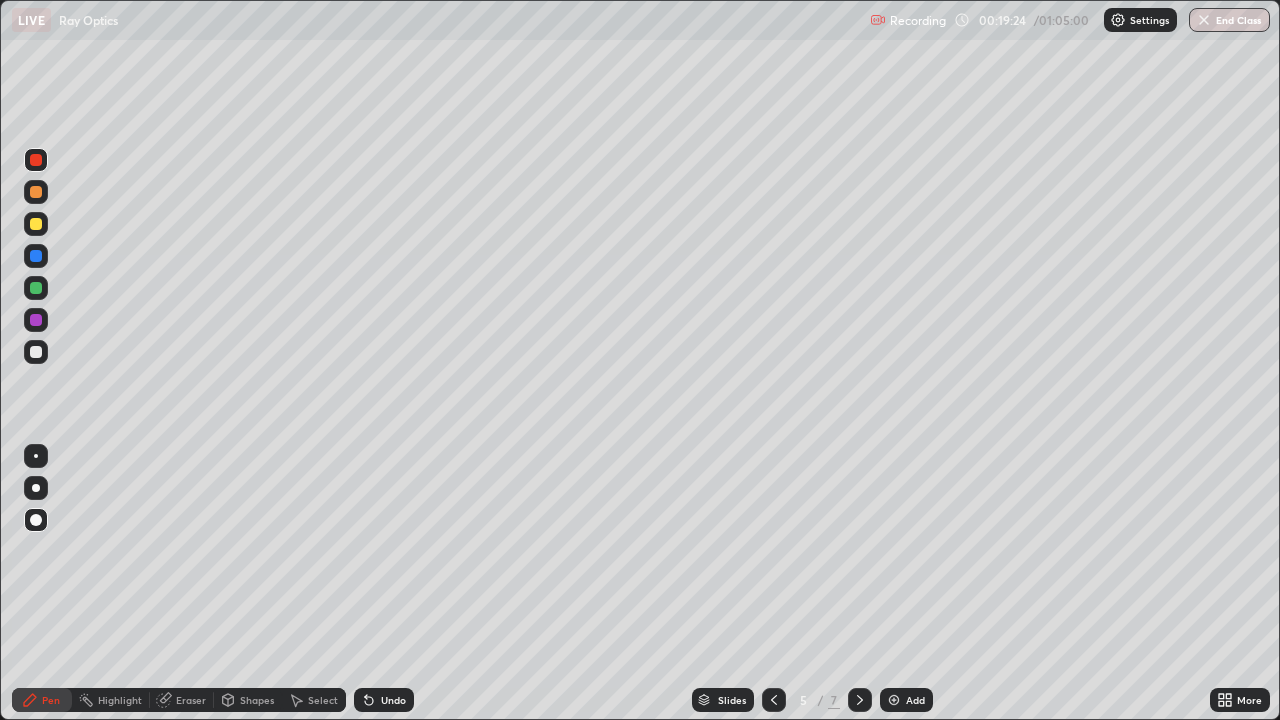 click 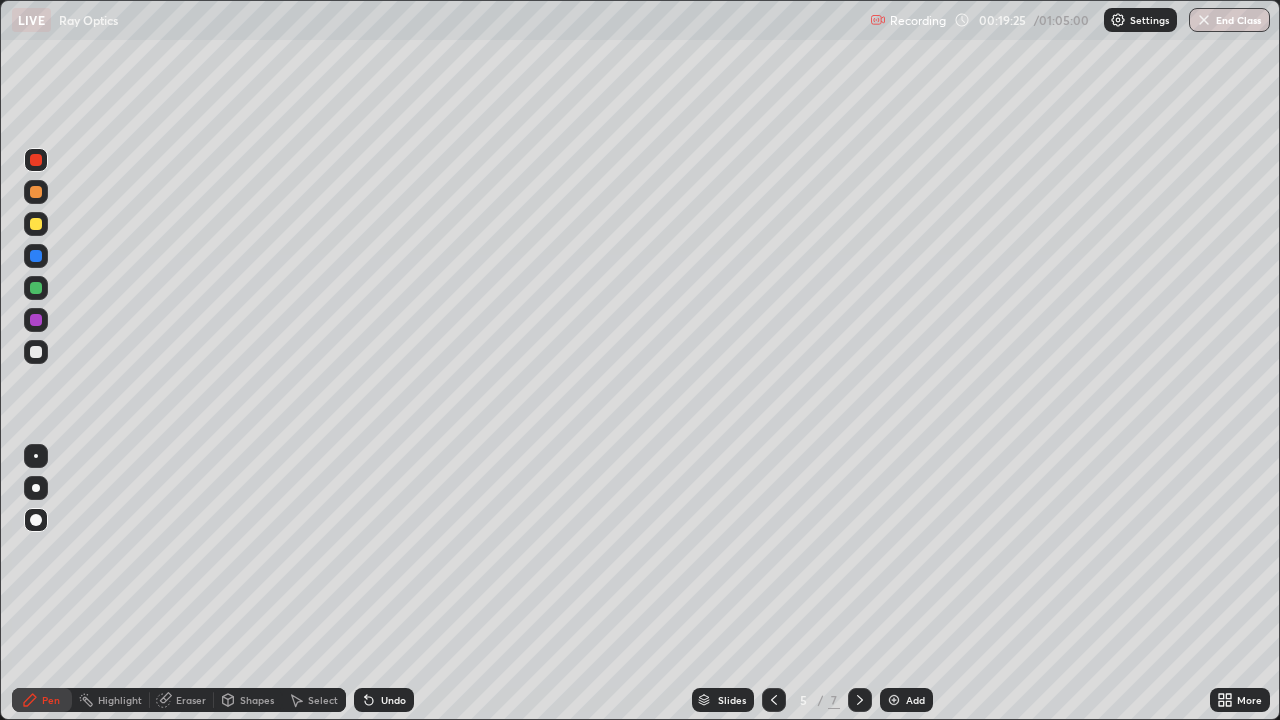 click on "Undo" at bounding box center [384, 700] 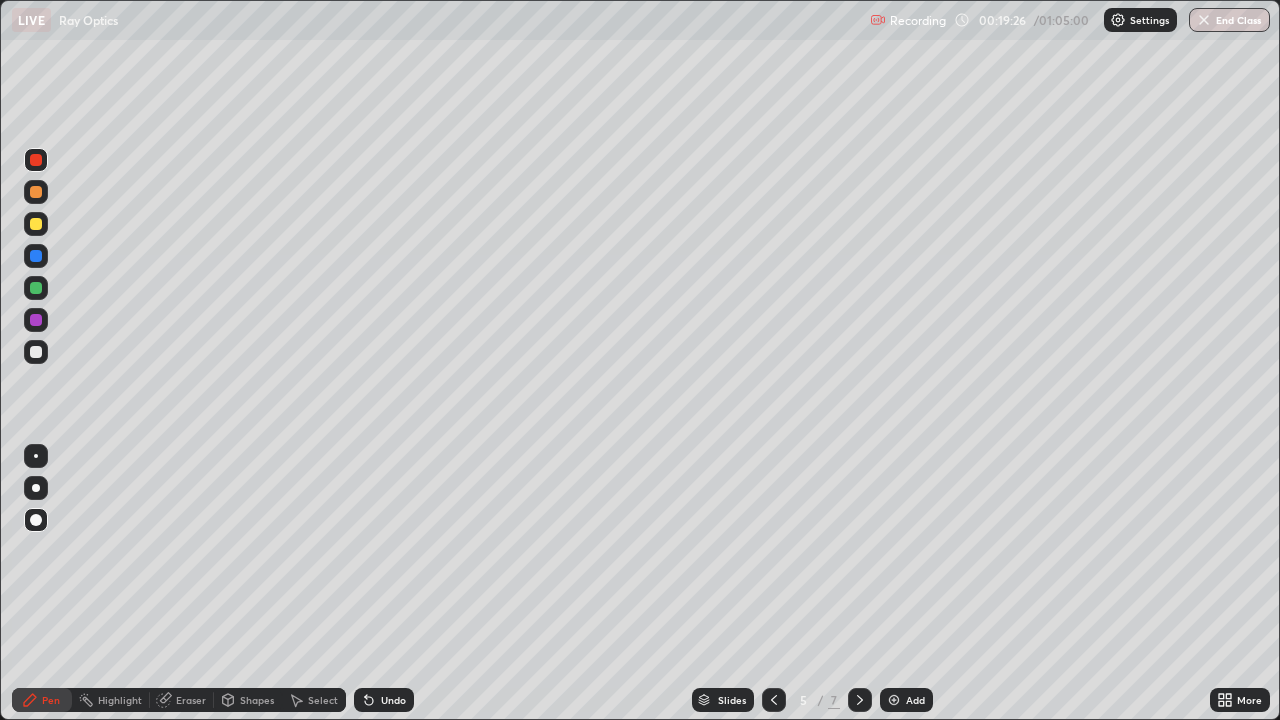 click at bounding box center (36, 352) 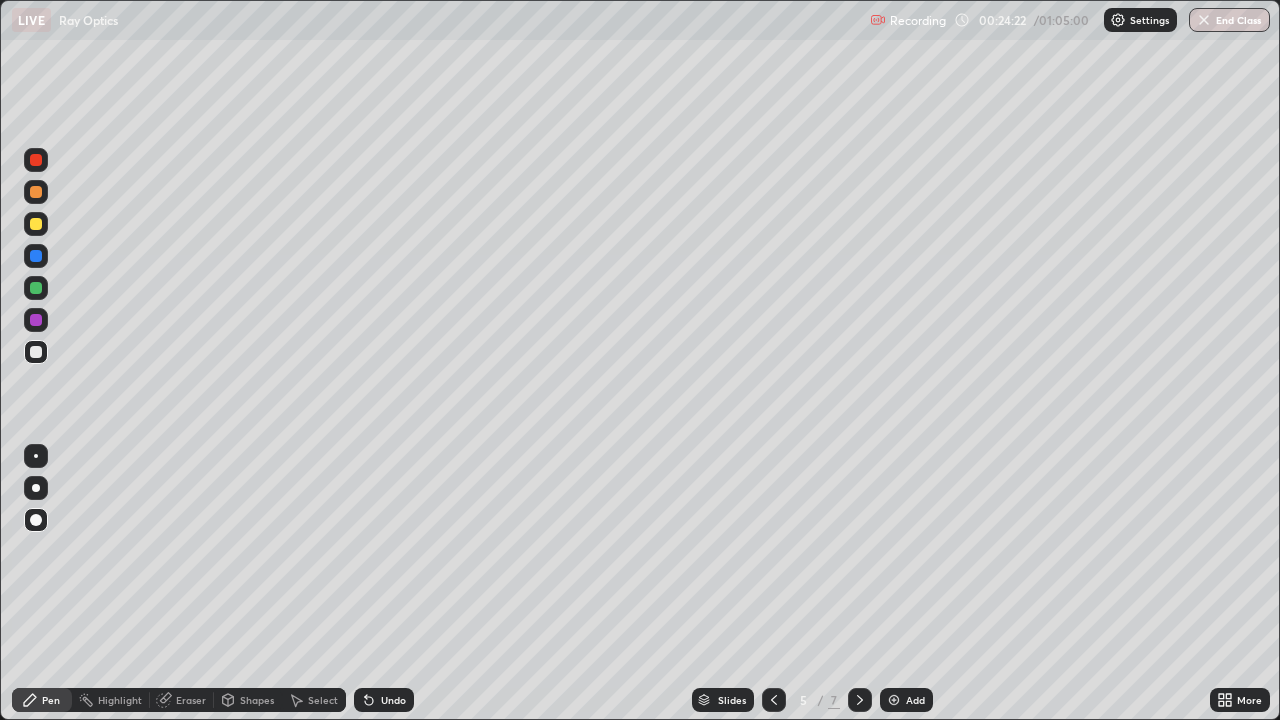 click on "Undo" at bounding box center (393, 700) 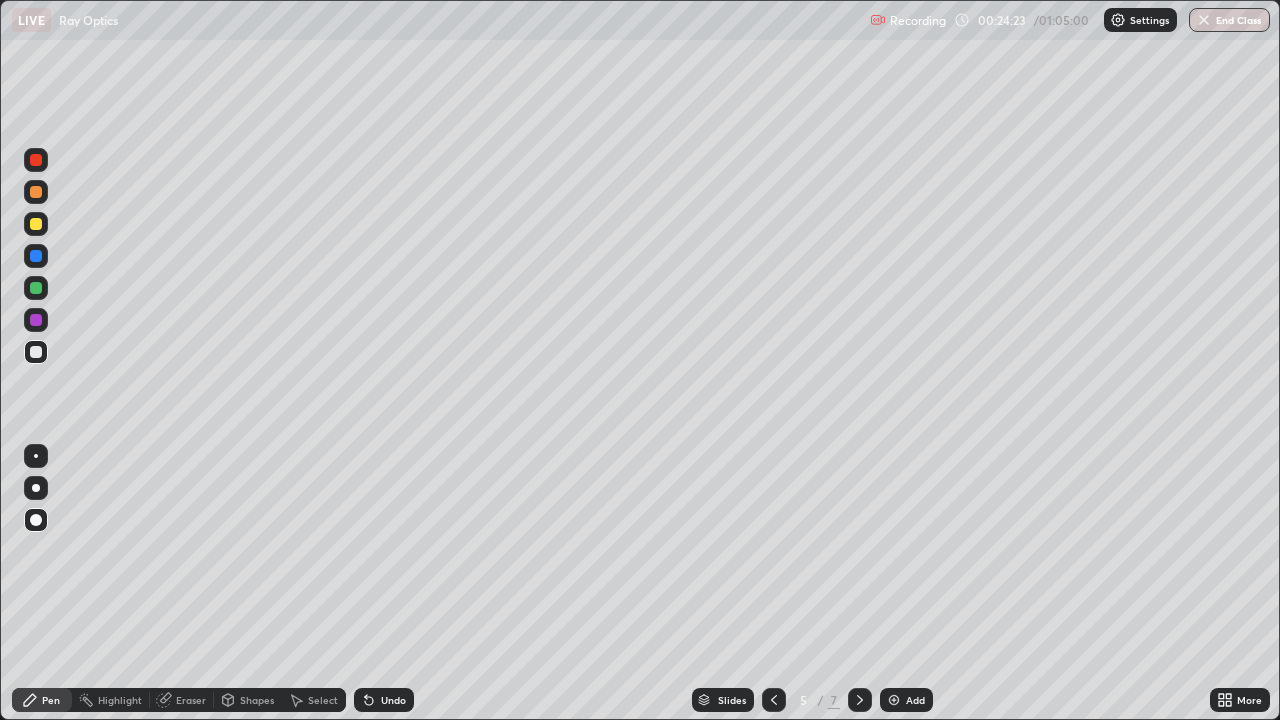 click on "Undo" at bounding box center [393, 700] 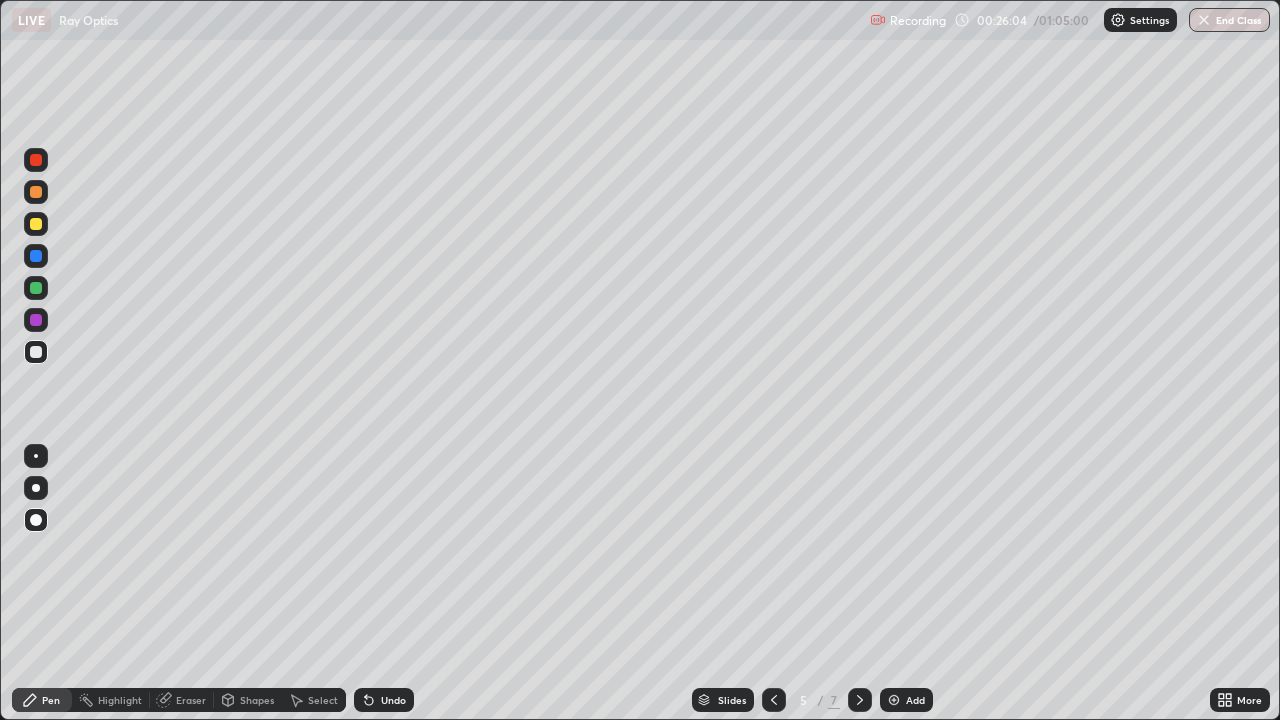 click at bounding box center (36, 320) 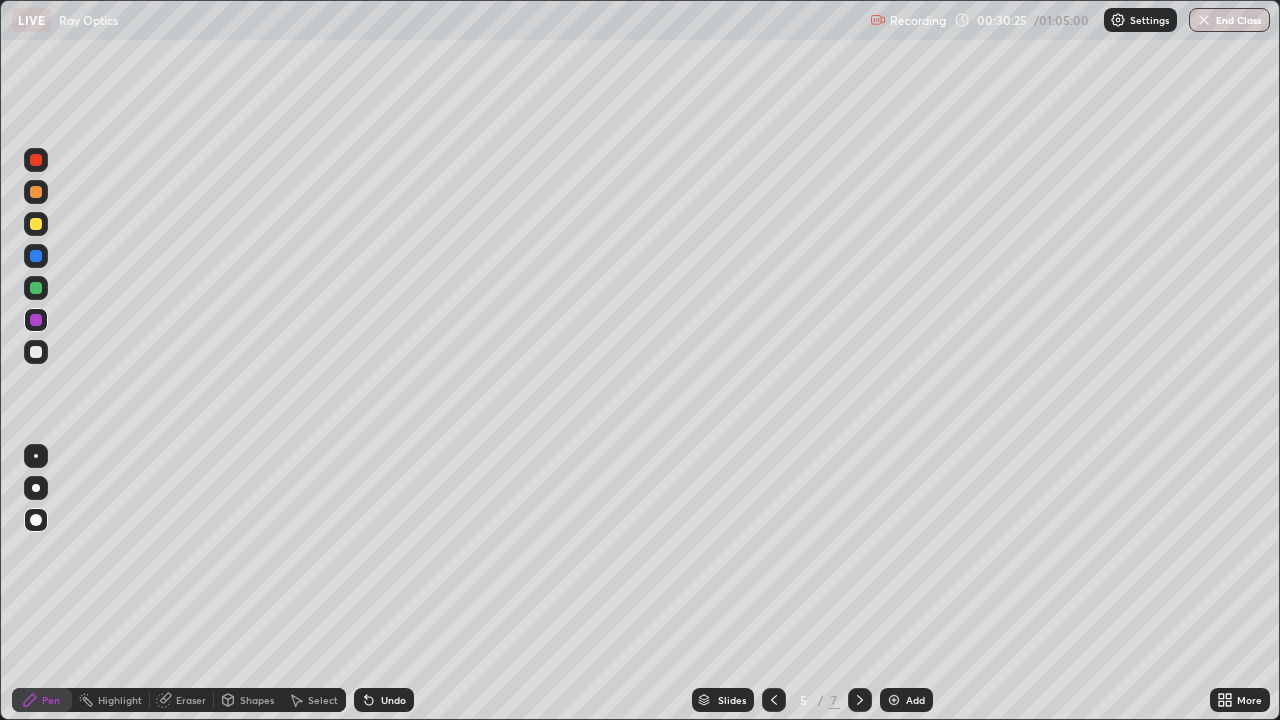 click on "Add" at bounding box center [915, 700] 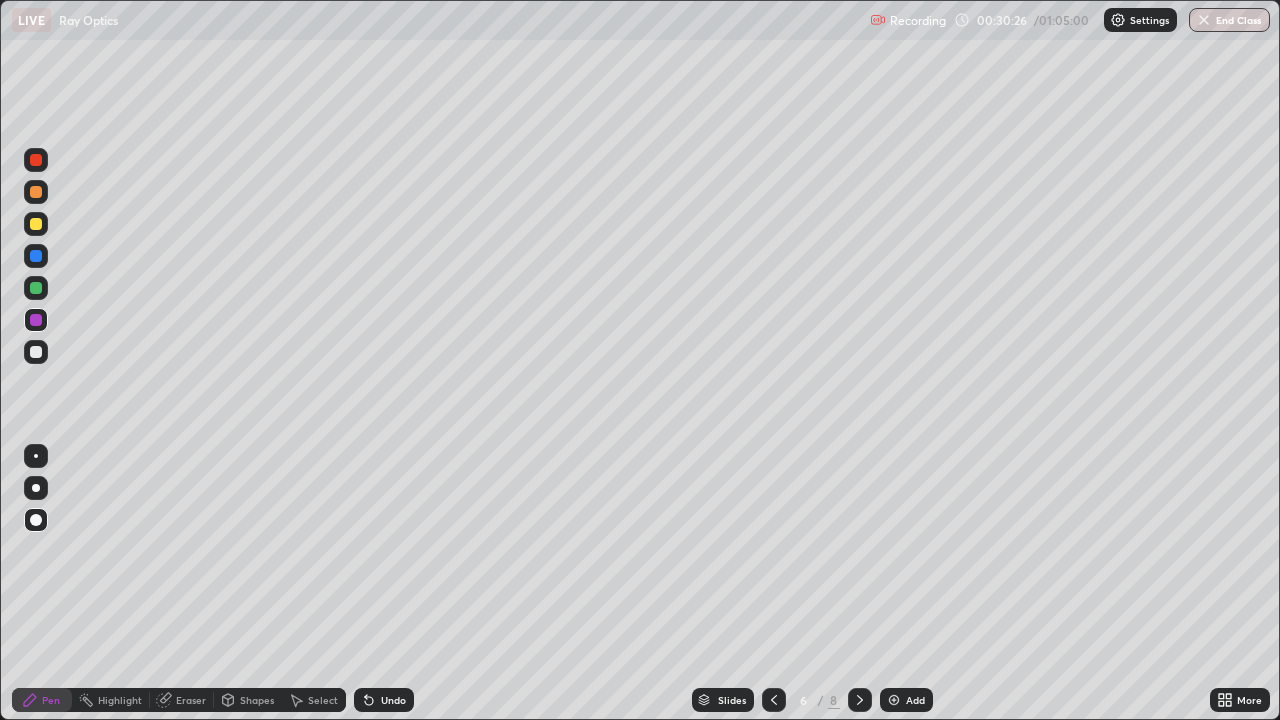 click at bounding box center (36, 520) 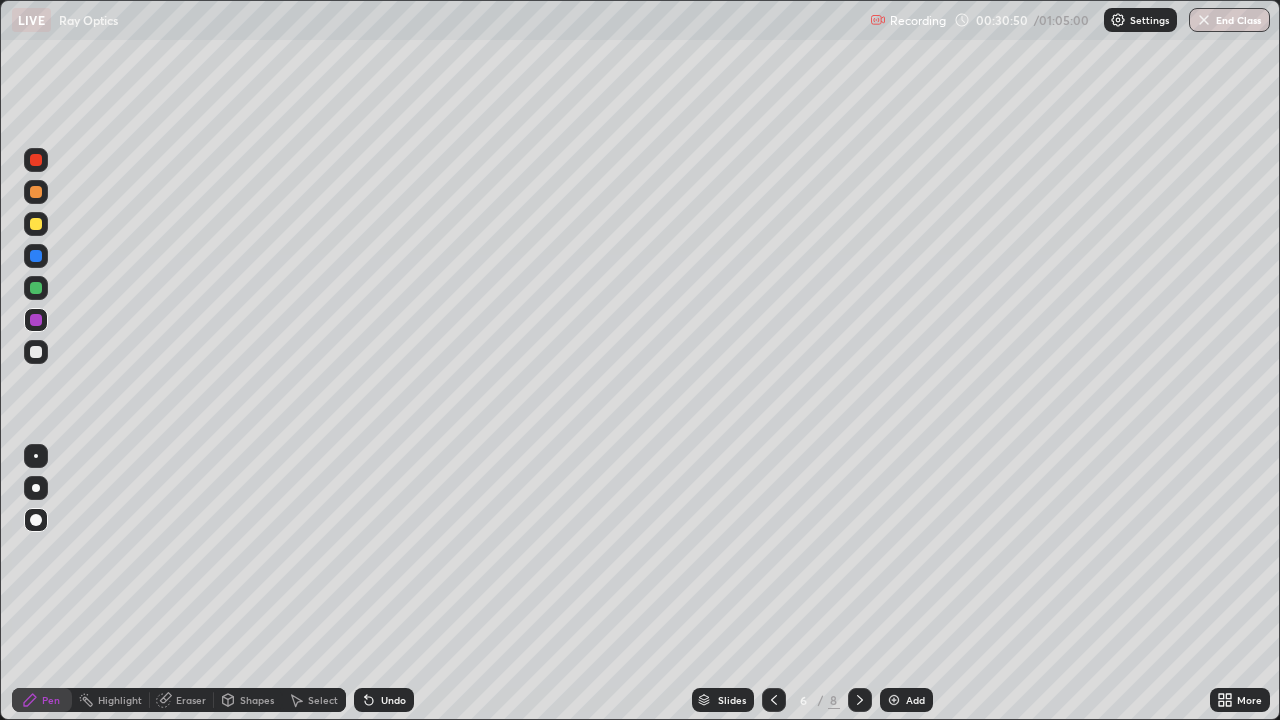 click at bounding box center (36, 352) 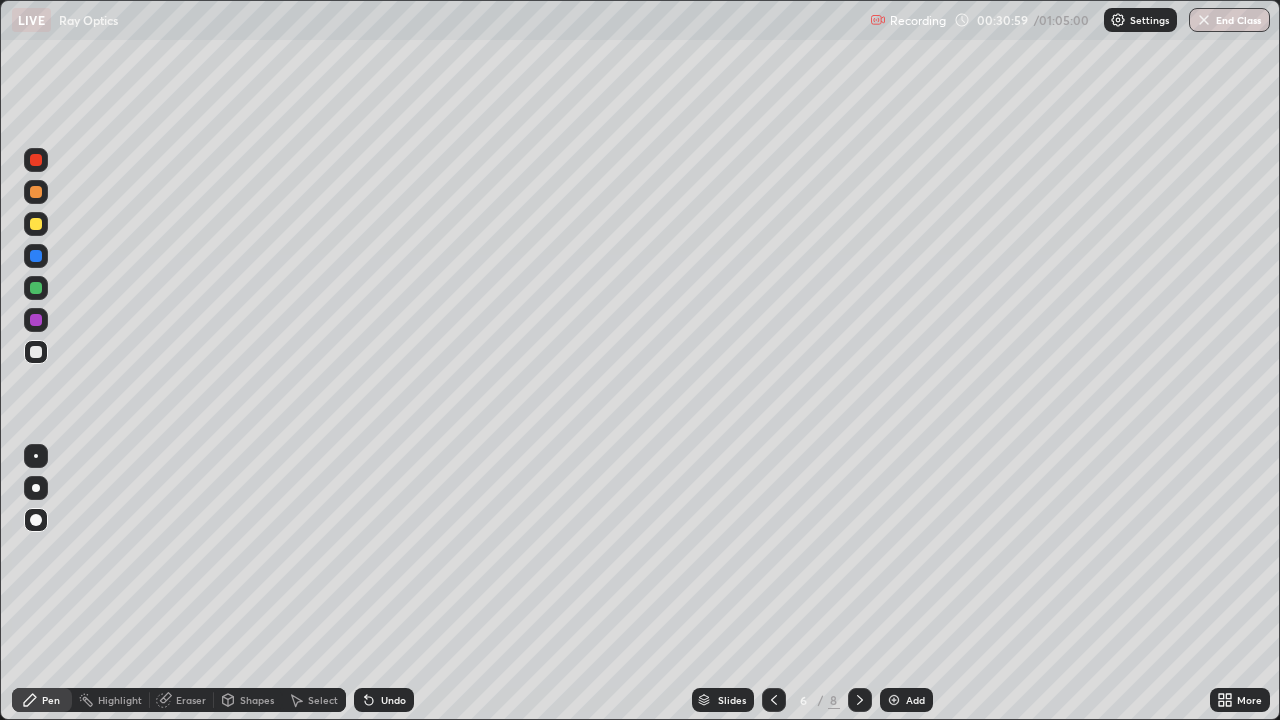 click at bounding box center [36, 288] 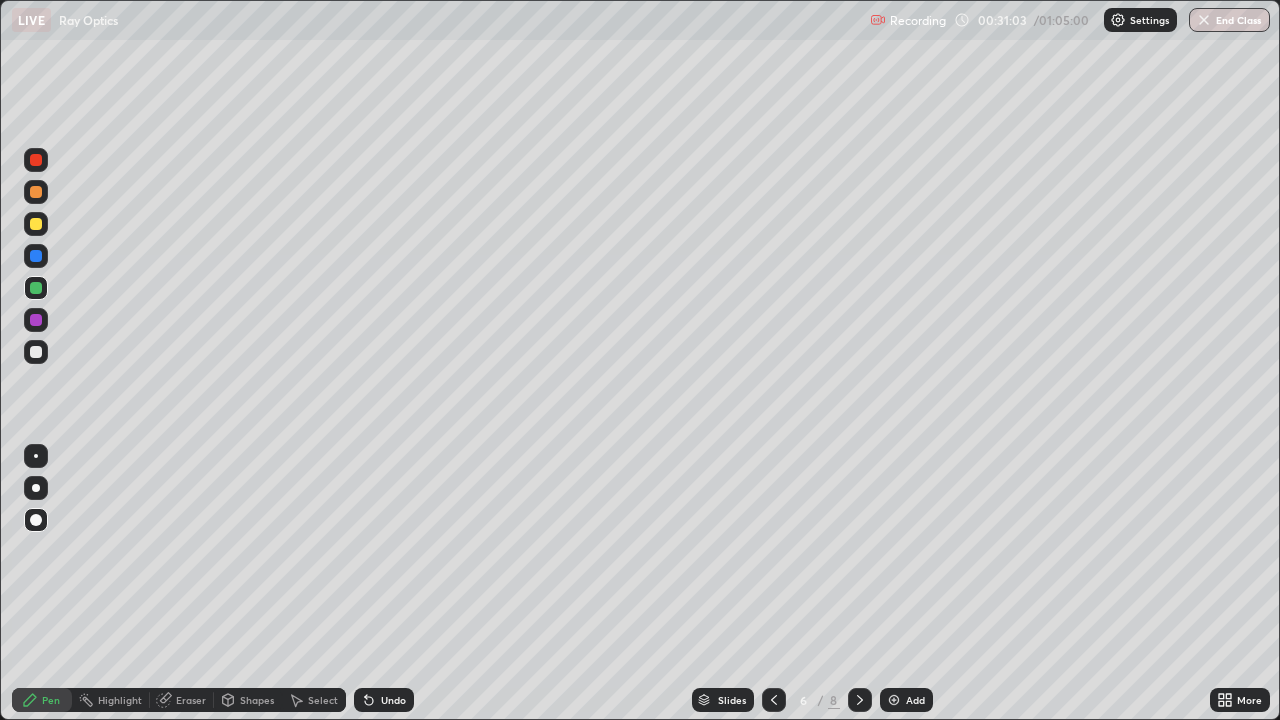click on "Undo" at bounding box center (393, 700) 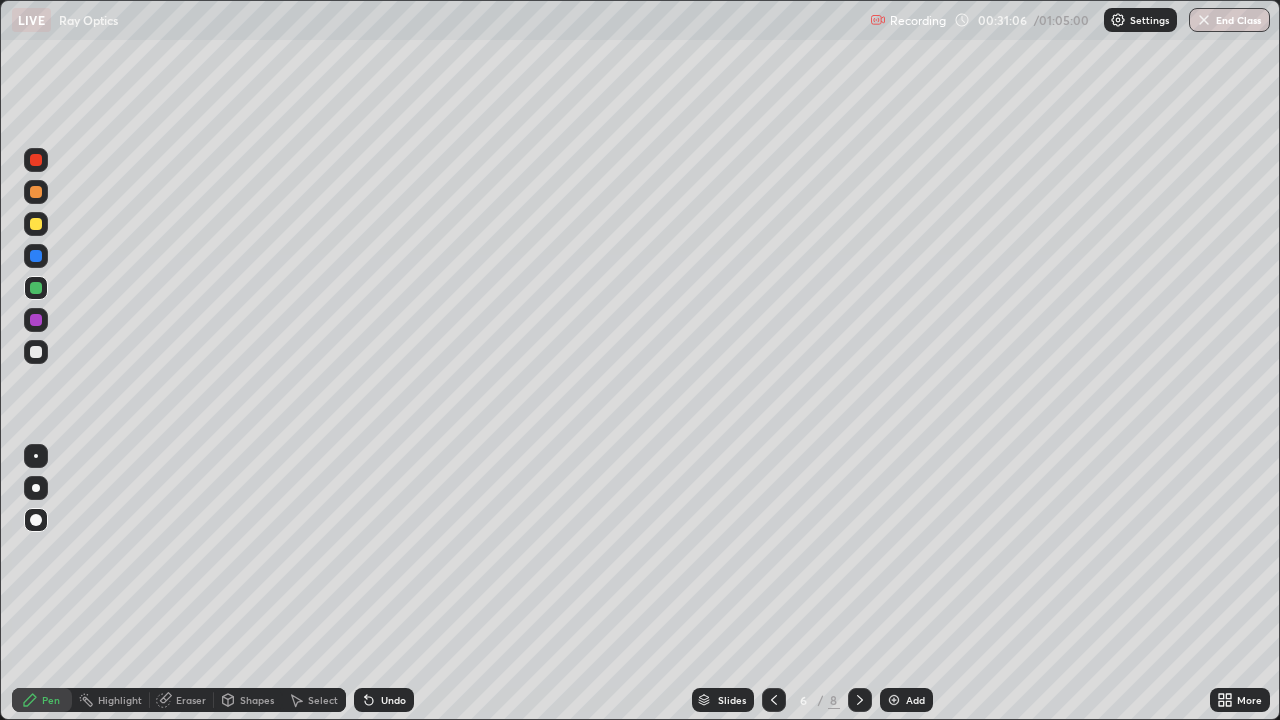 click at bounding box center (36, 224) 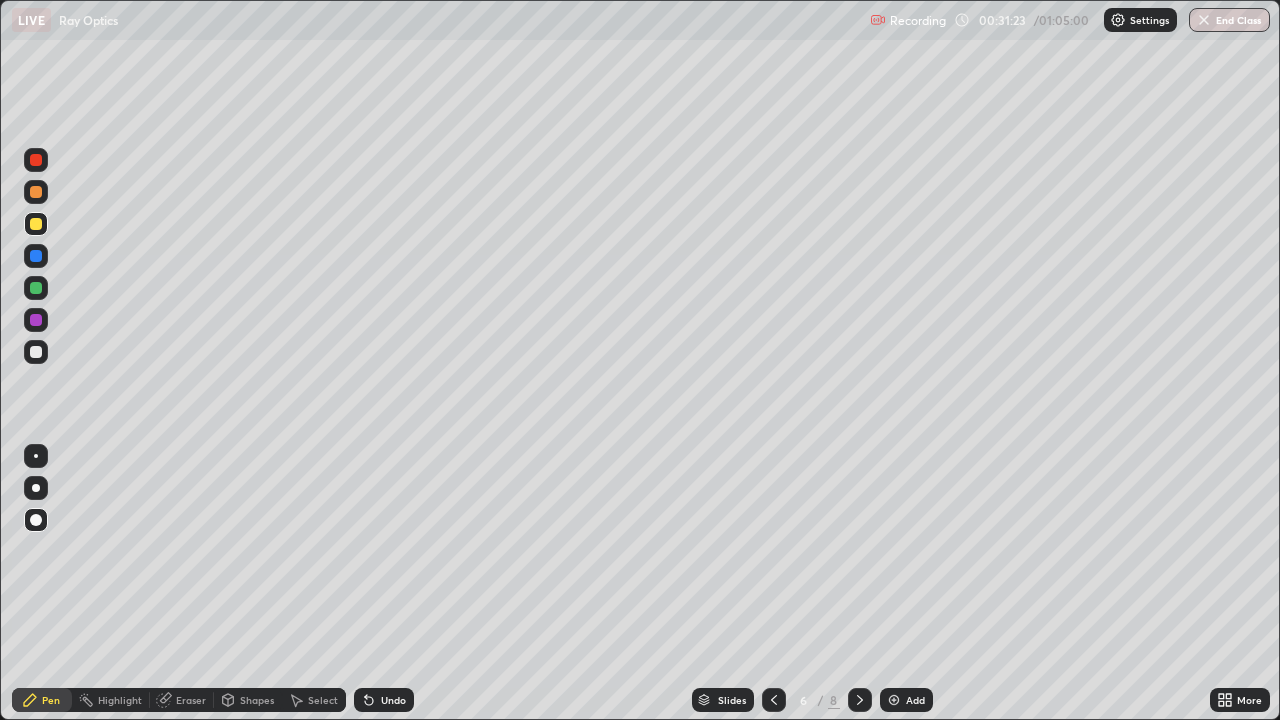 click at bounding box center (36, 288) 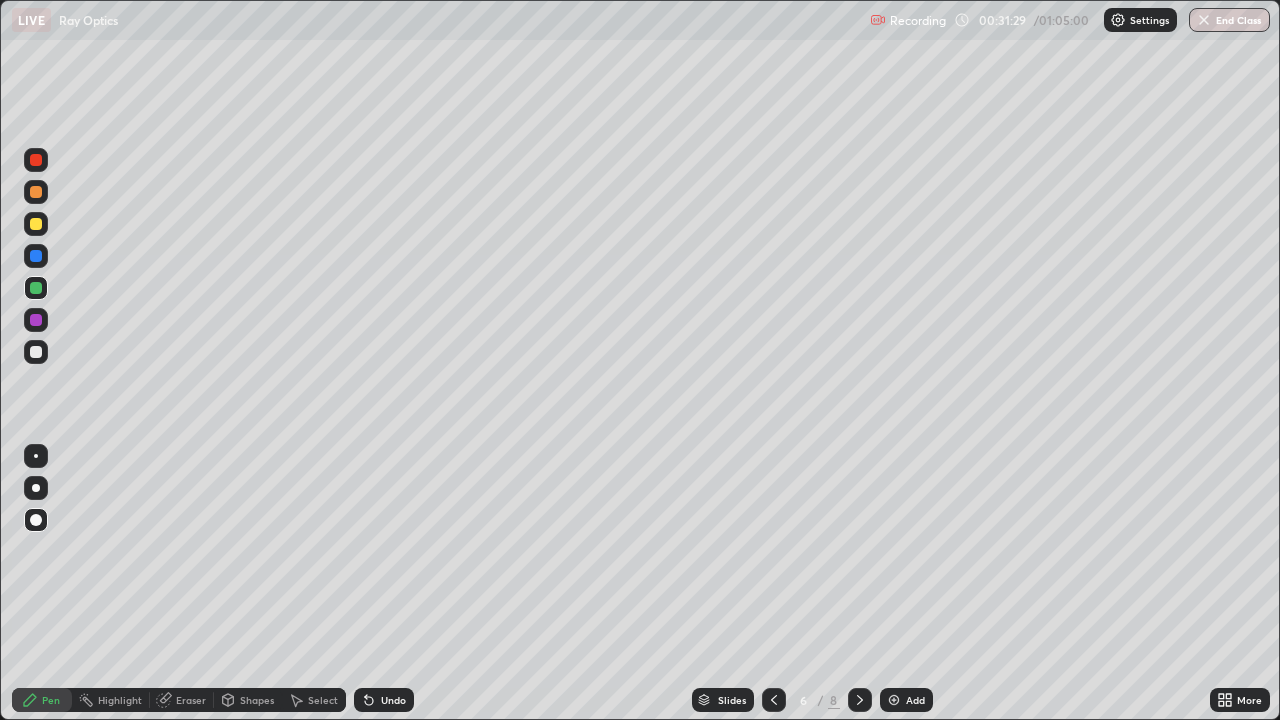 click at bounding box center (36, 352) 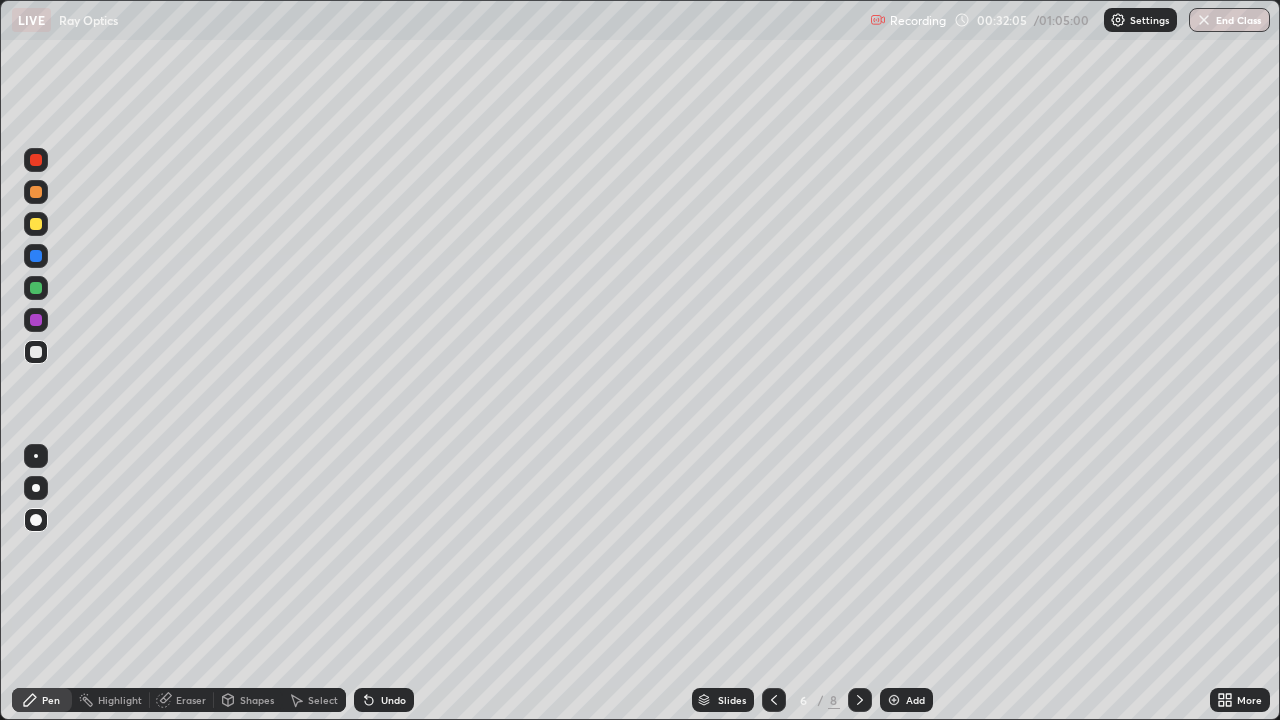 click at bounding box center (36, 520) 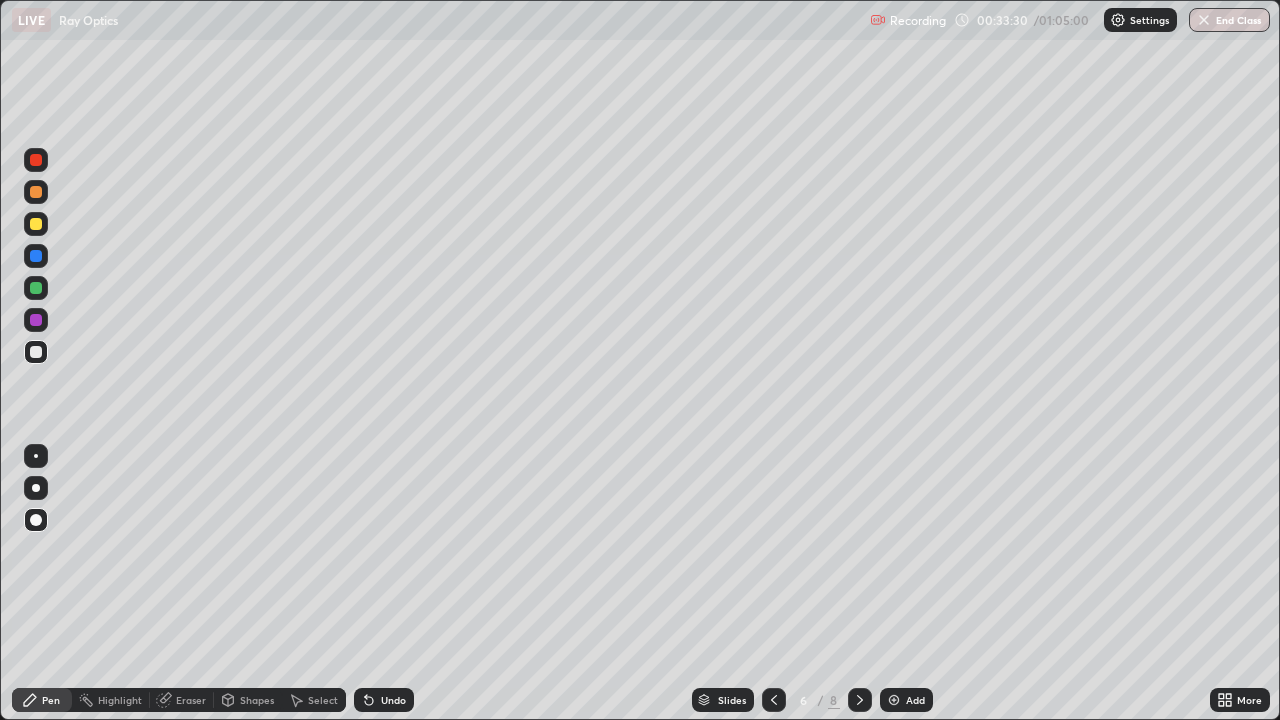 click on "Undo" at bounding box center (393, 700) 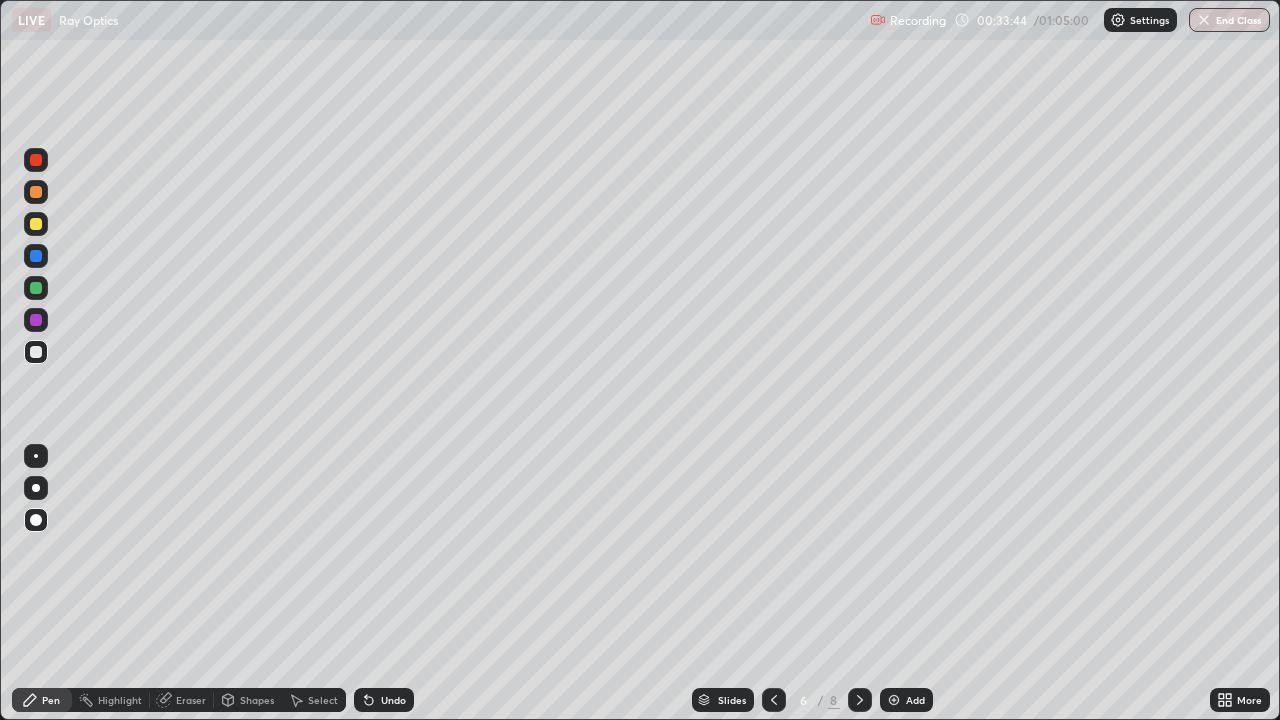 click at bounding box center (36, 352) 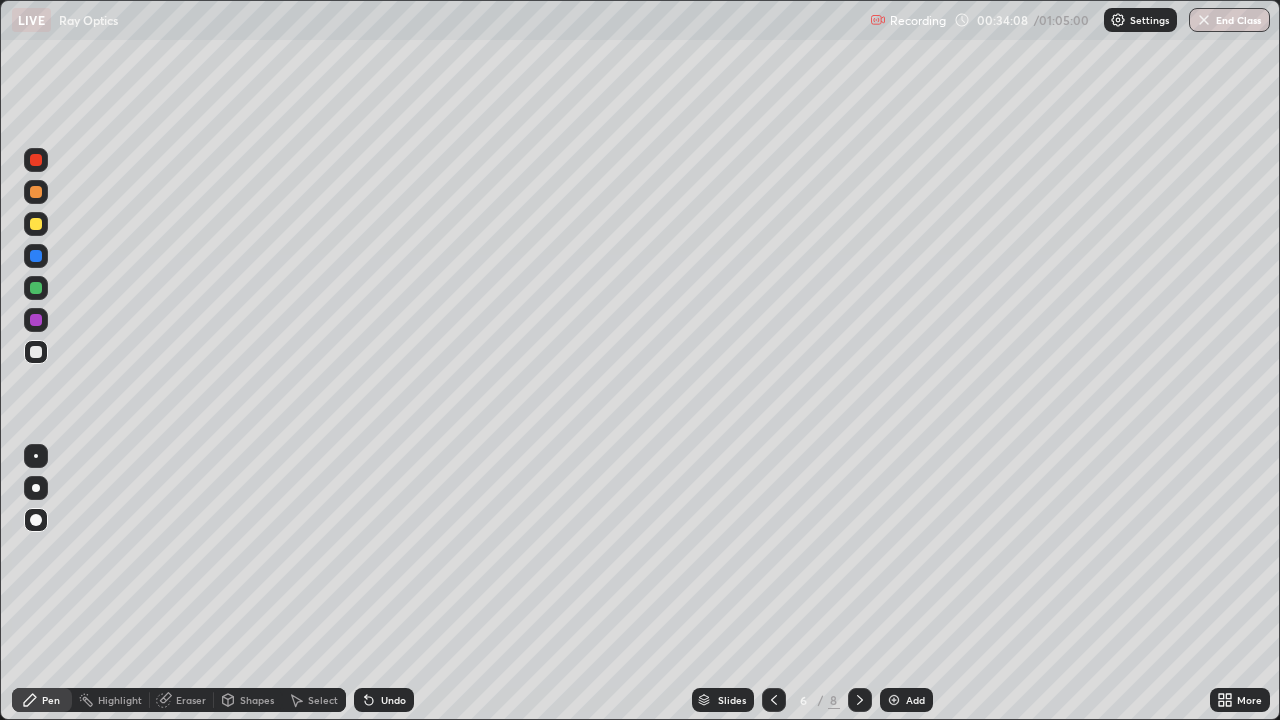 click 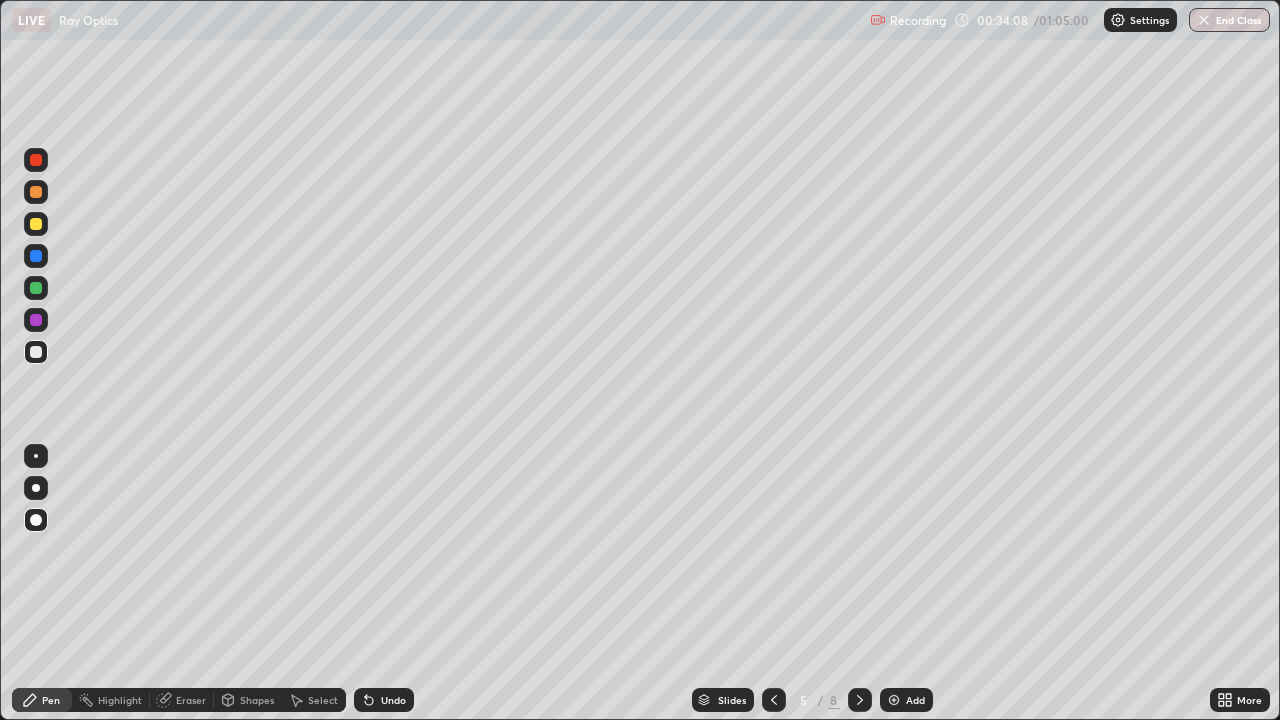 click 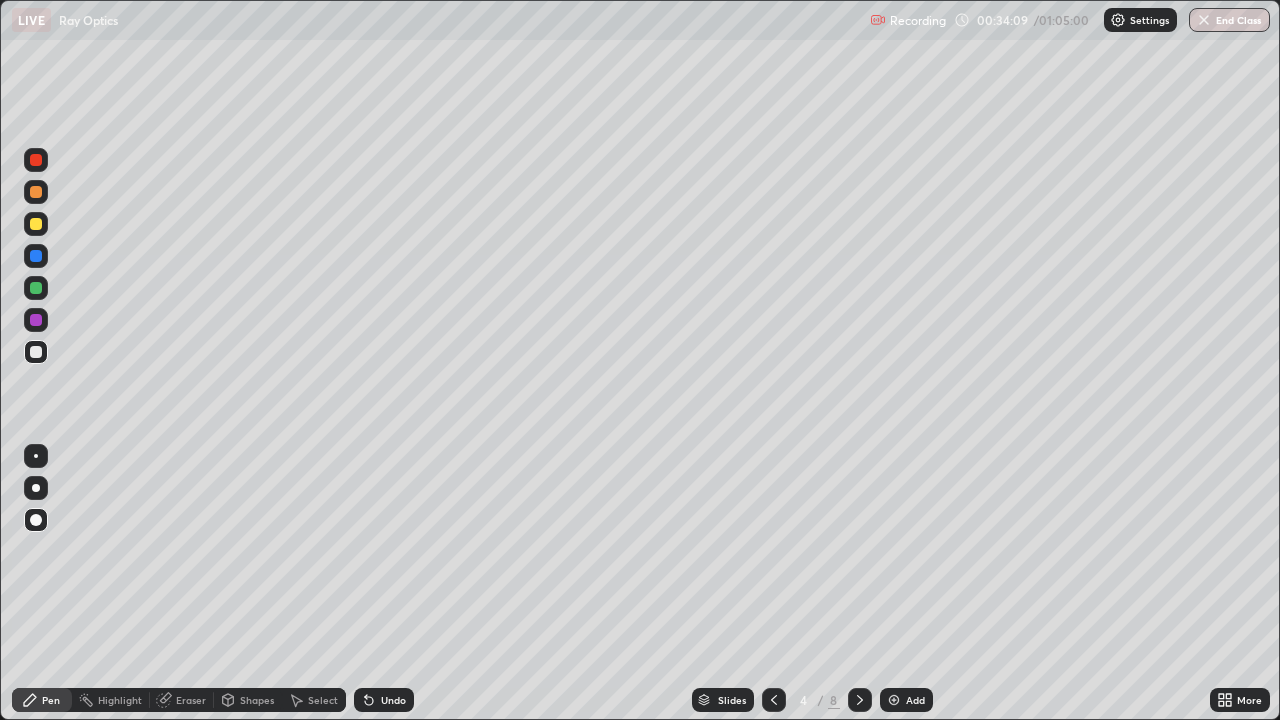 click 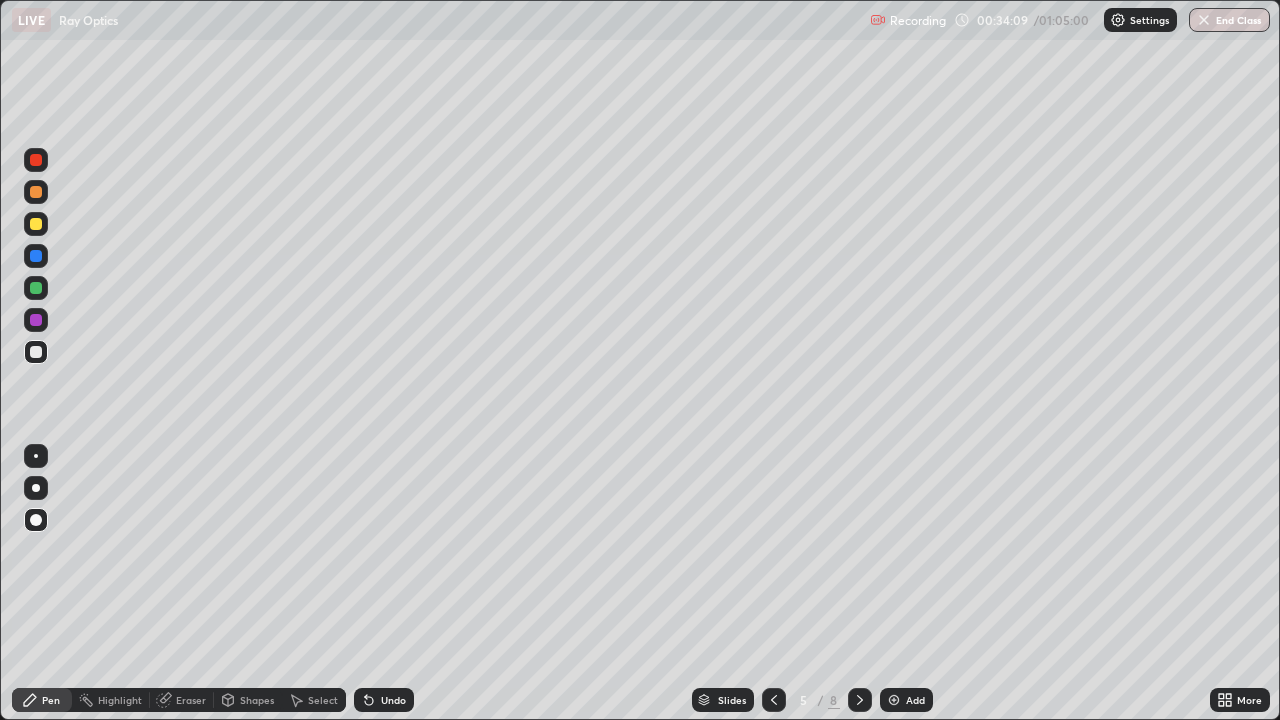click 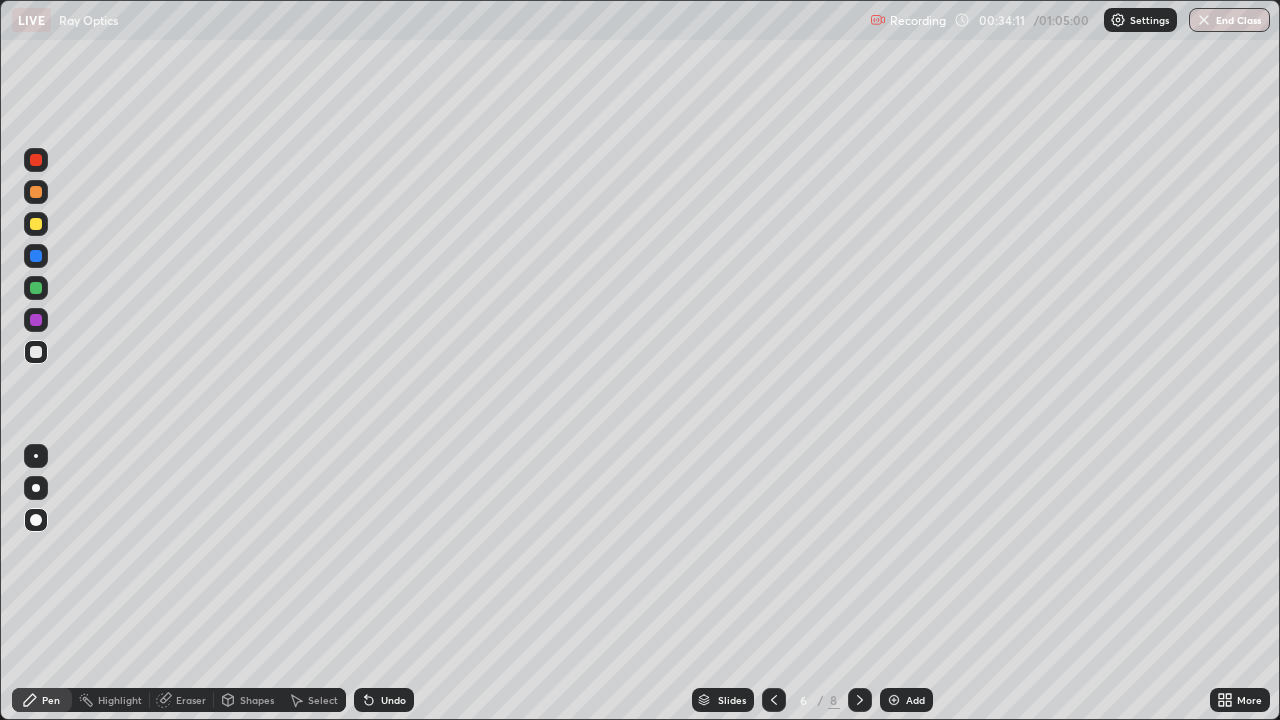click on "Undo" at bounding box center [393, 700] 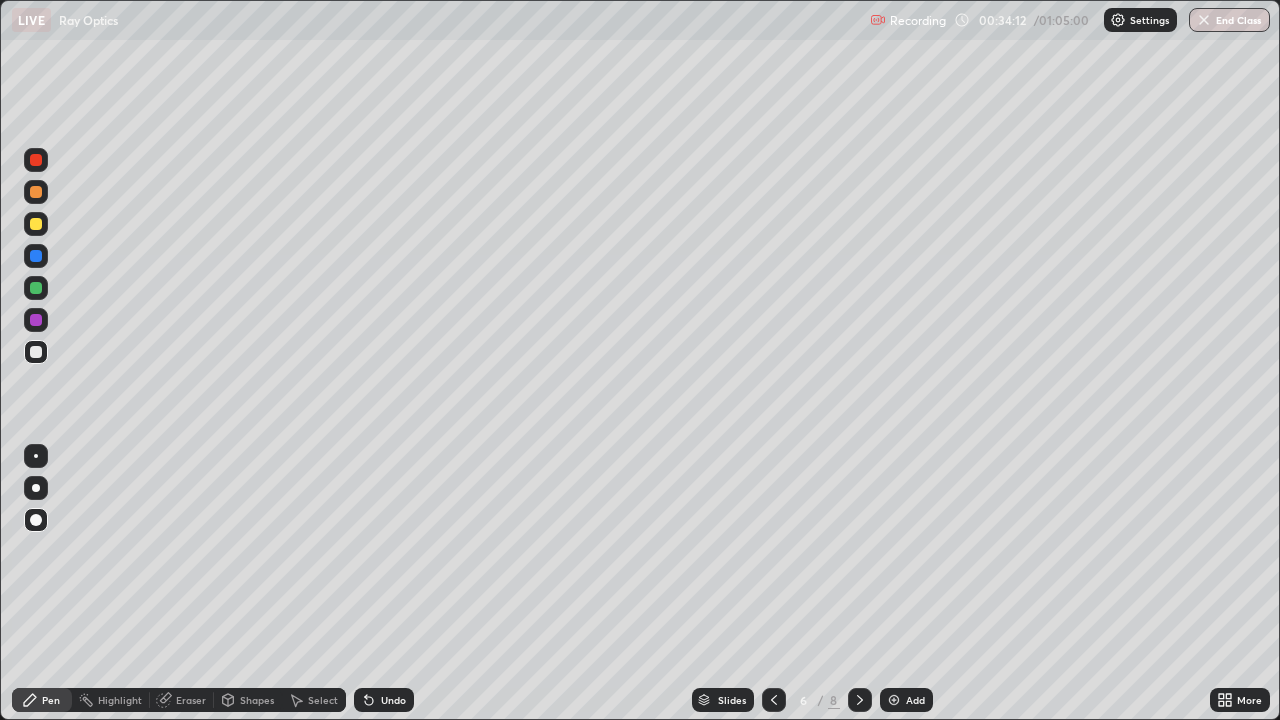 click on "Undo" at bounding box center [384, 700] 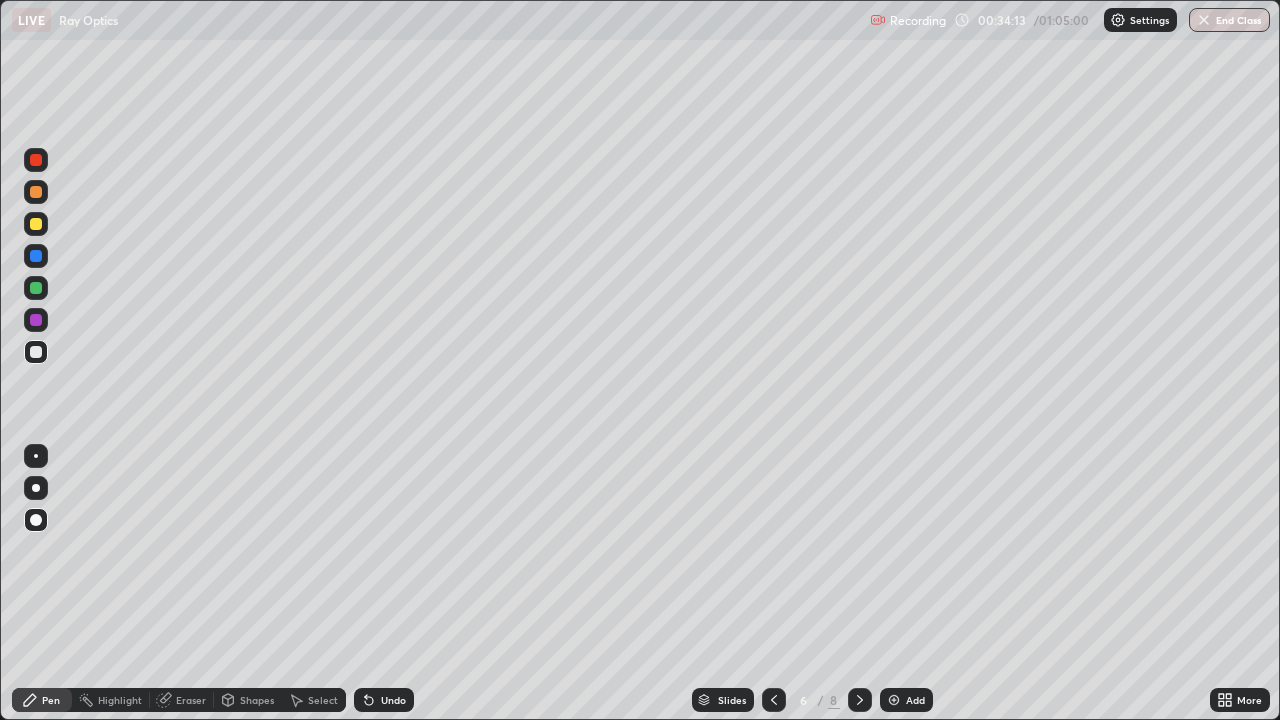 click on "Undo" at bounding box center (393, 700) 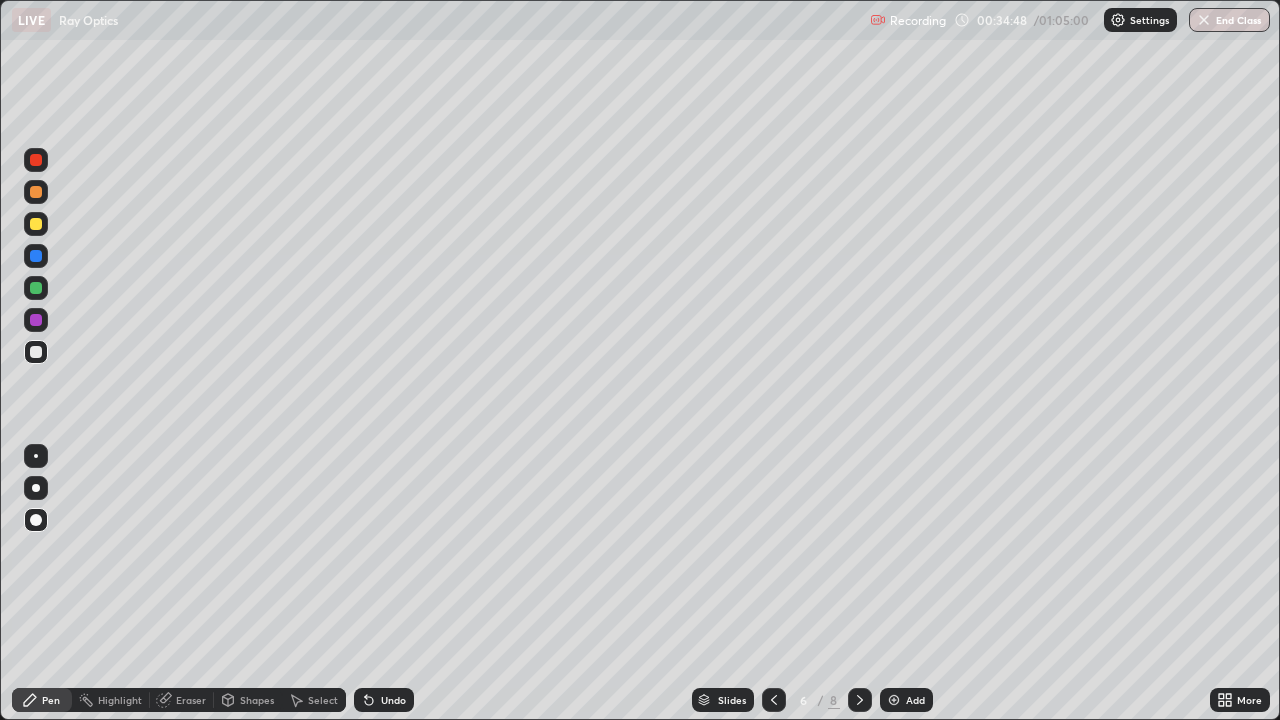 click on "Eraser" at bounding box center [191, 700] 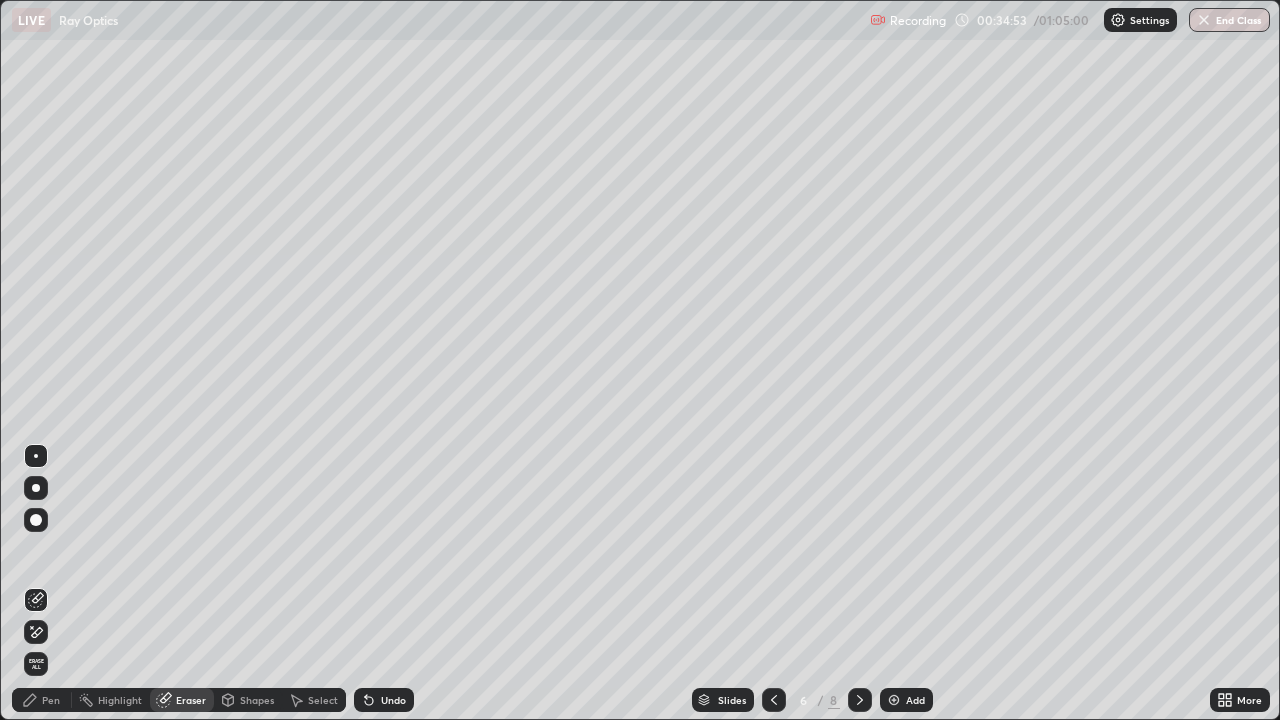 click on "Pen" at bounding box center (51, 700) 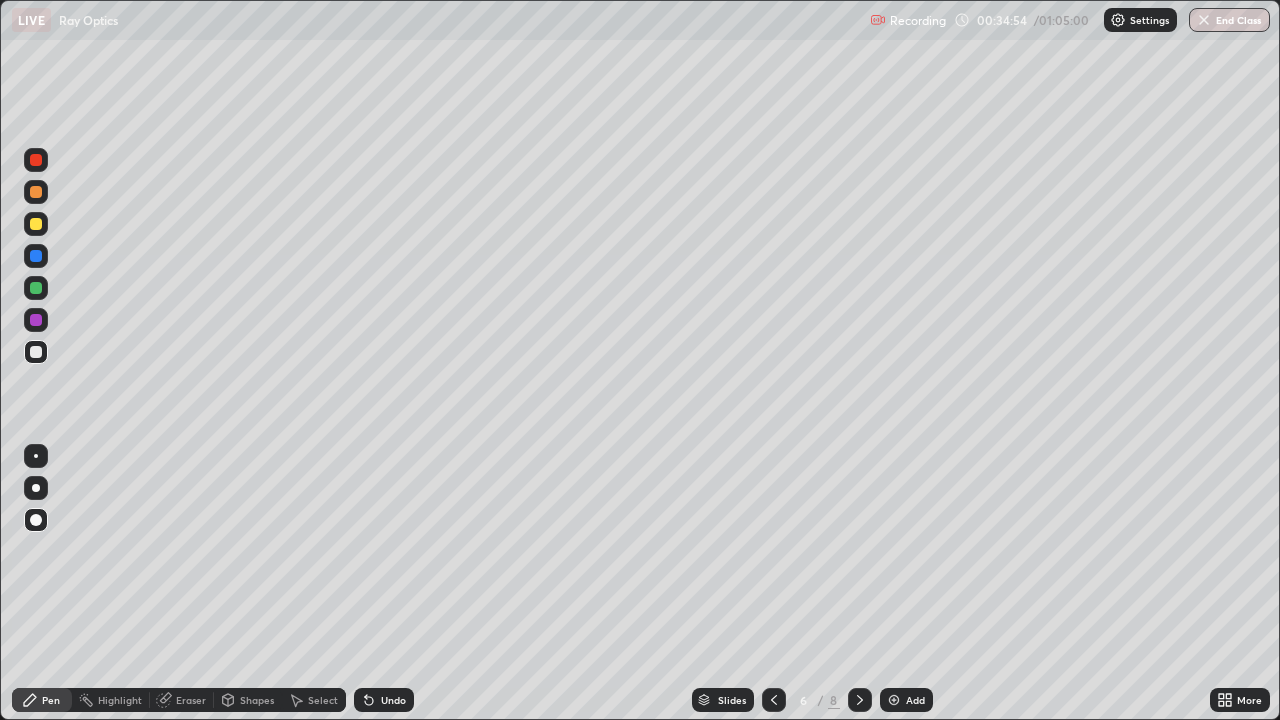 click at bounding box center [36, 160] 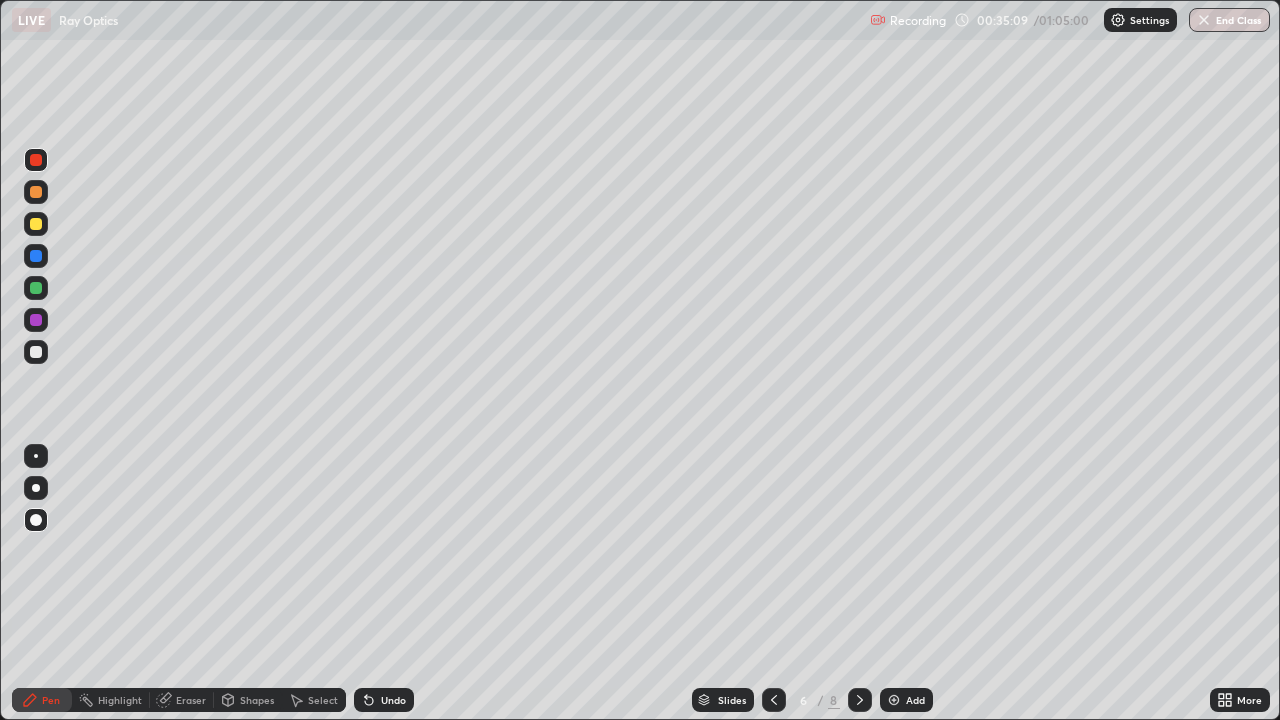 click on "Eraser" at bounding box center (191, 700) 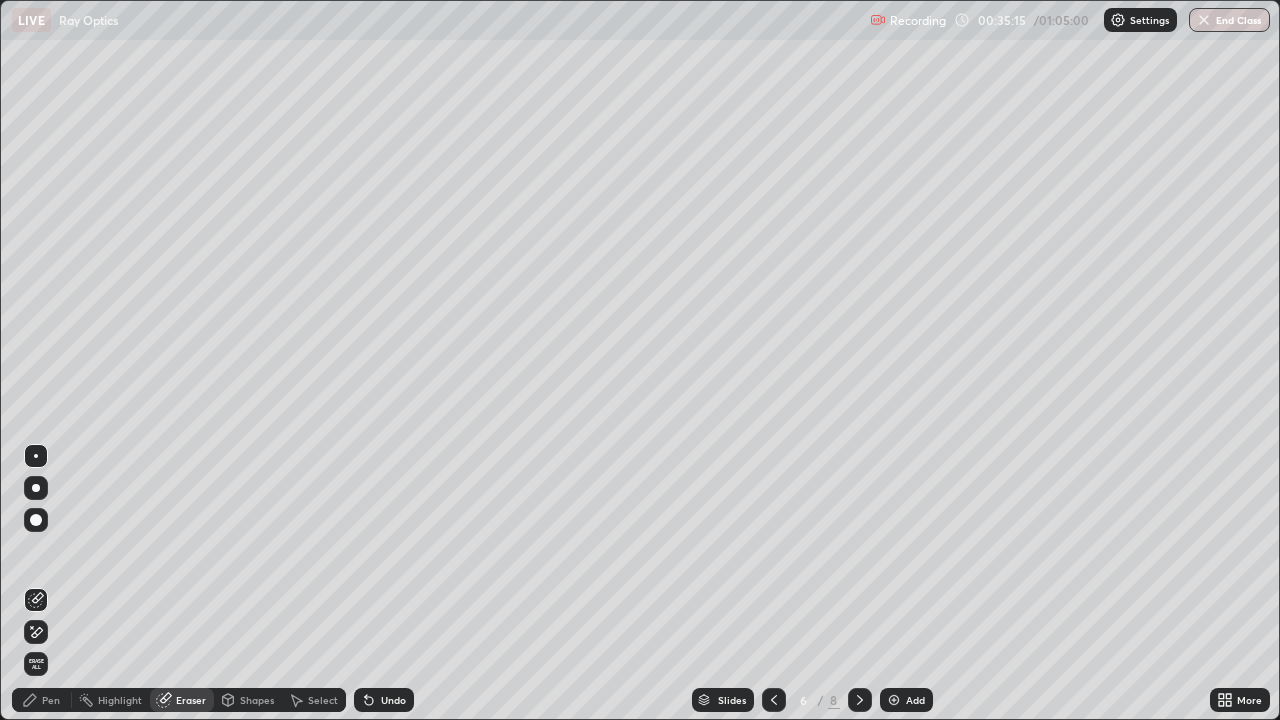 click at bounding box center (36, 520) 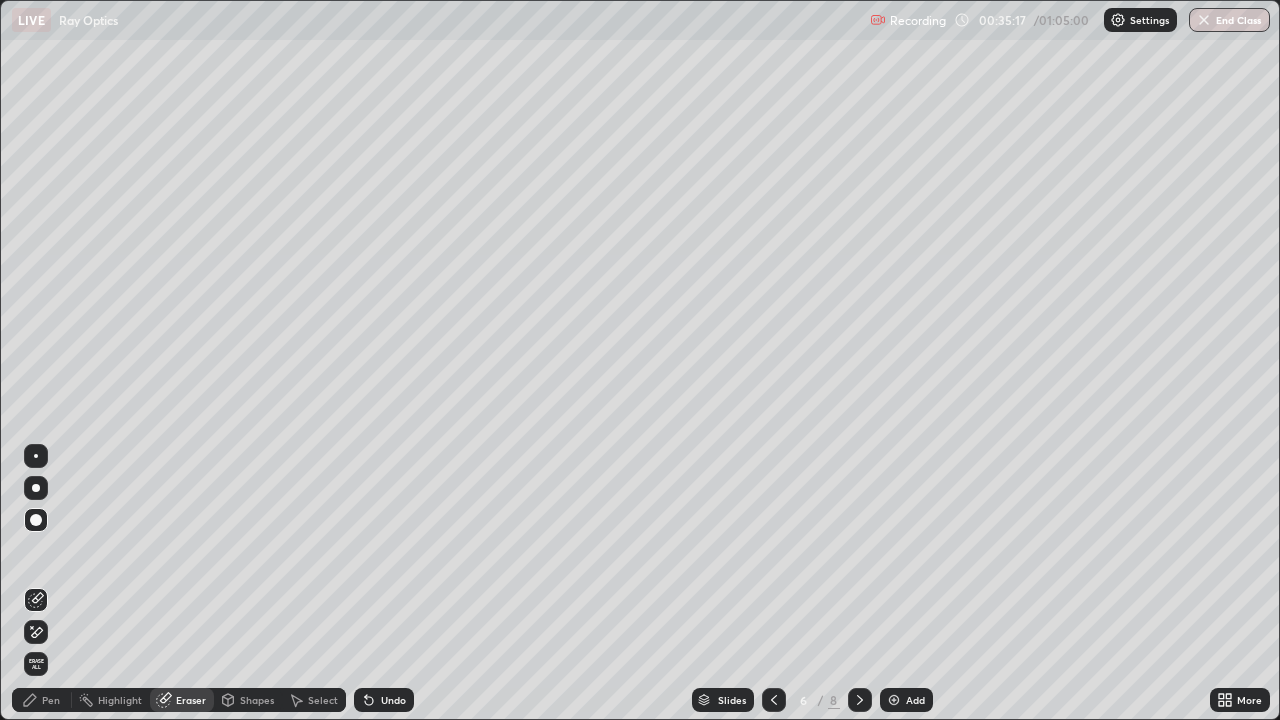 click on "Undo" at bounding box center (393, 700) 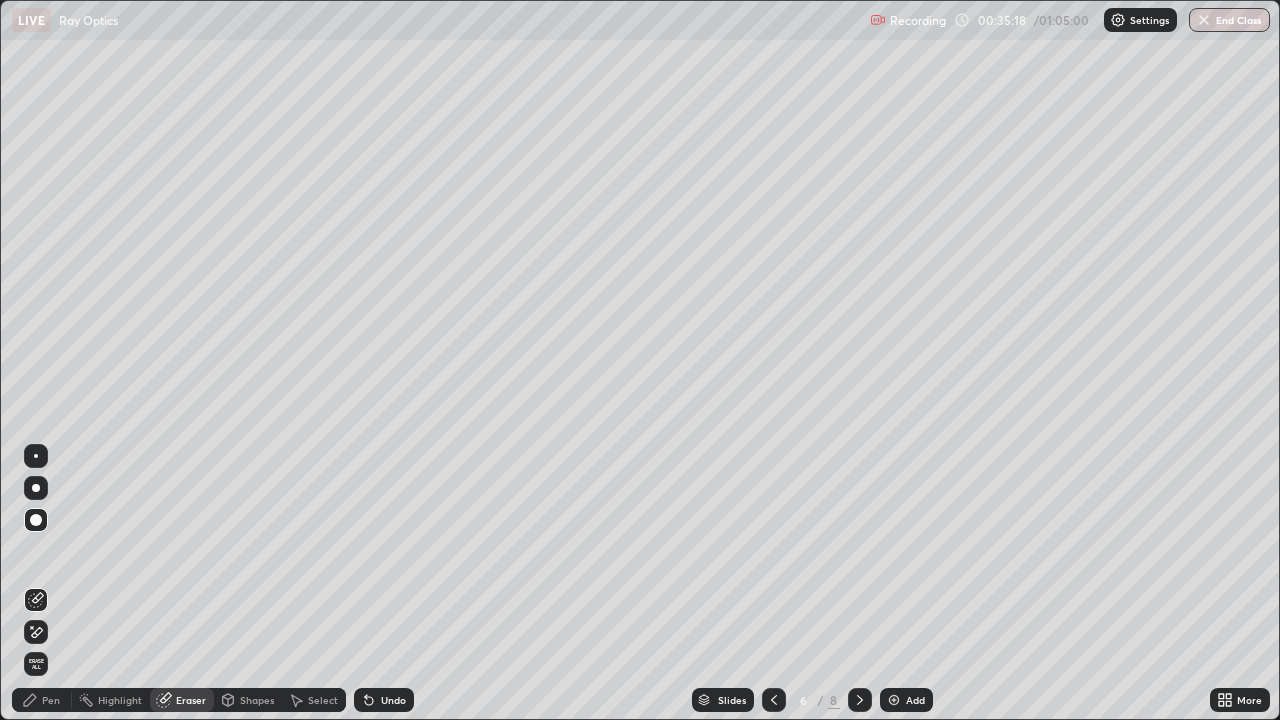 click on "Undo" at bounding box center [384, 700] 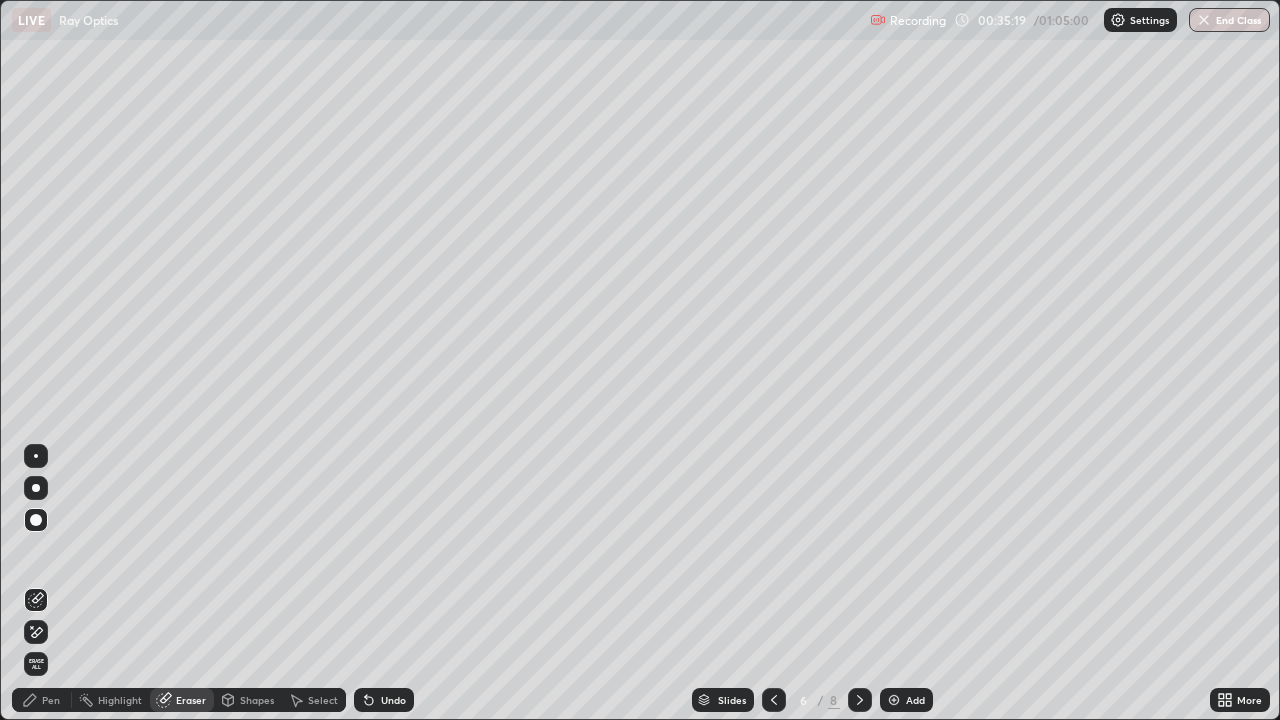 click on "Pen" at bounding box center (51, 700) 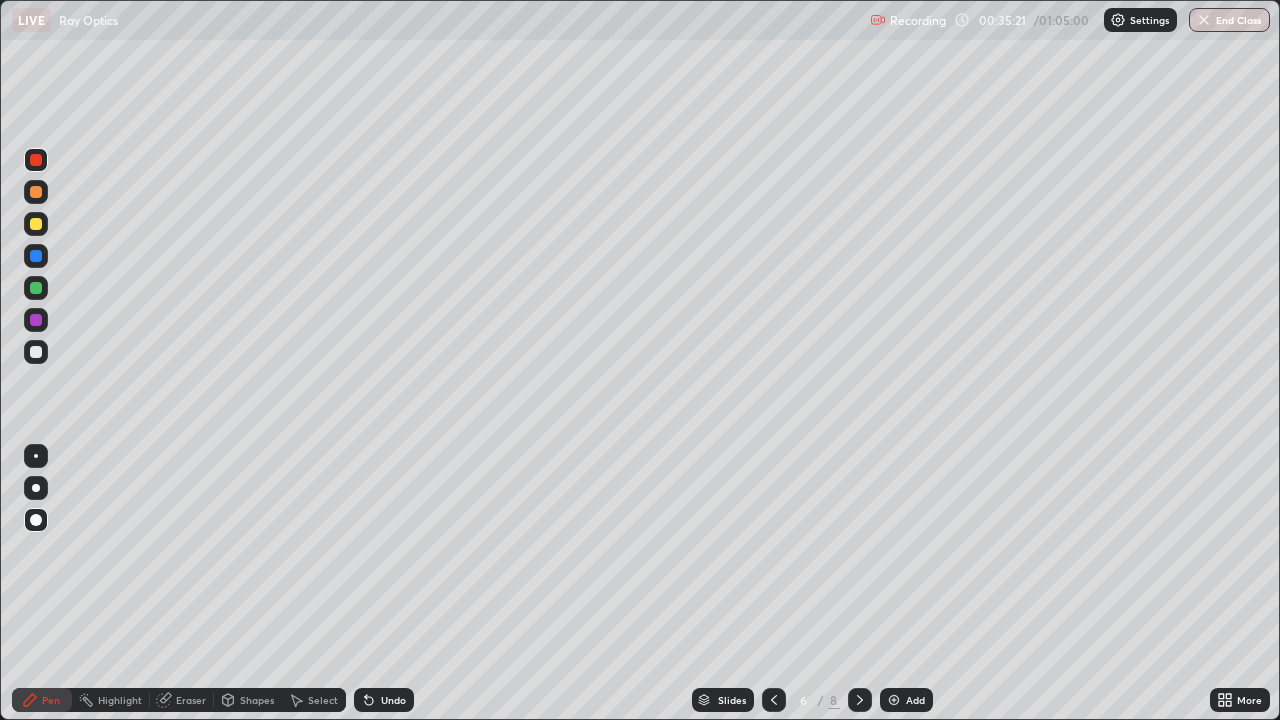 click at bounding box center [36, 352] 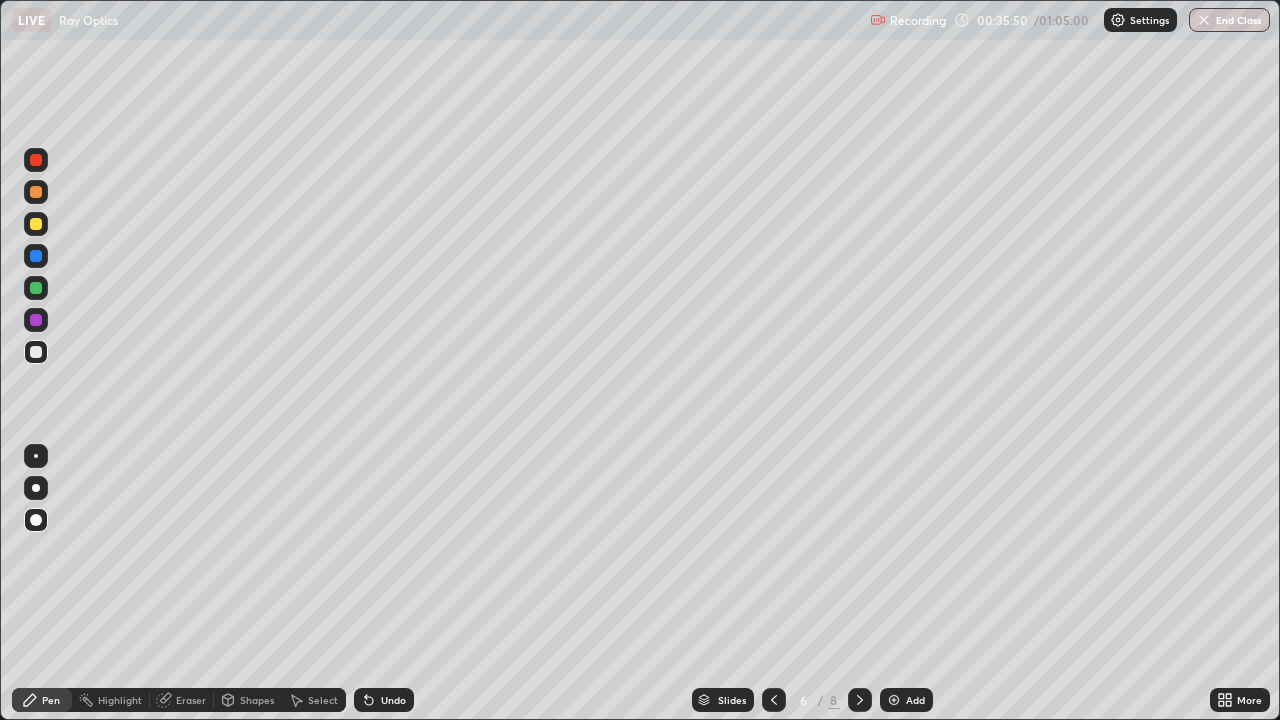 click on "Eraser" at bounding box center [191, 700] 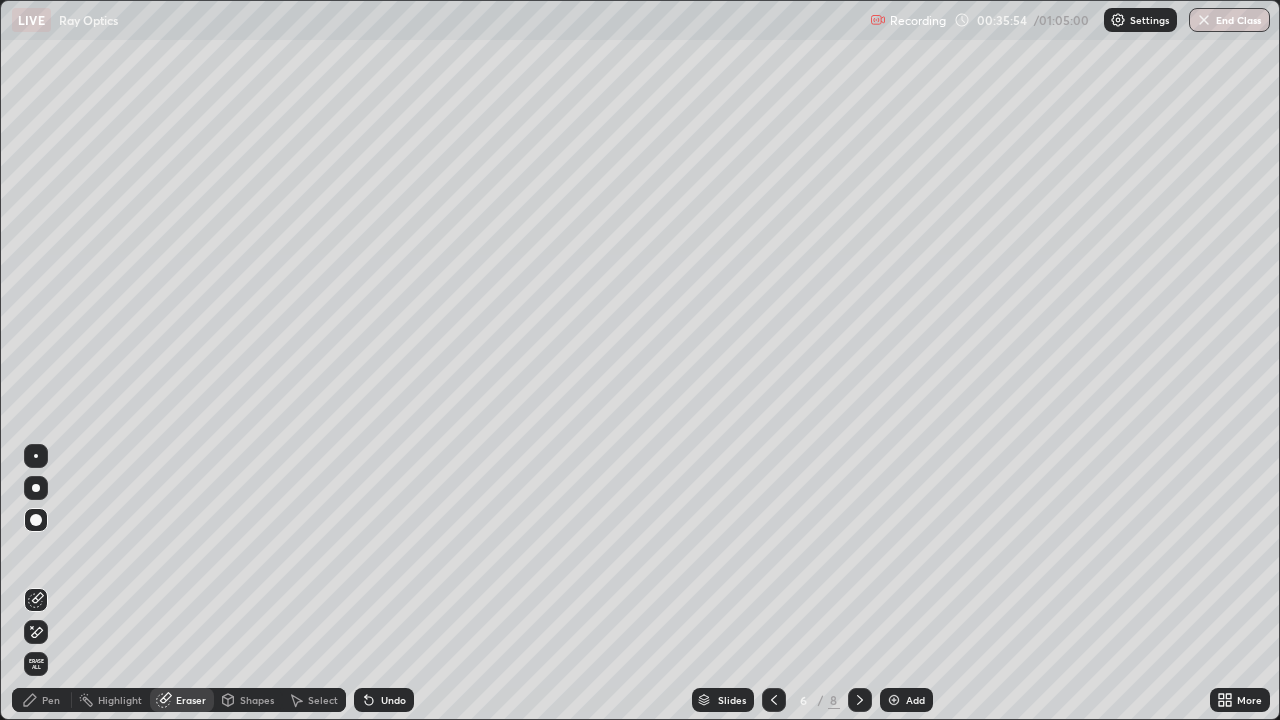 click on "Pen" at bounding box center (51, 700) 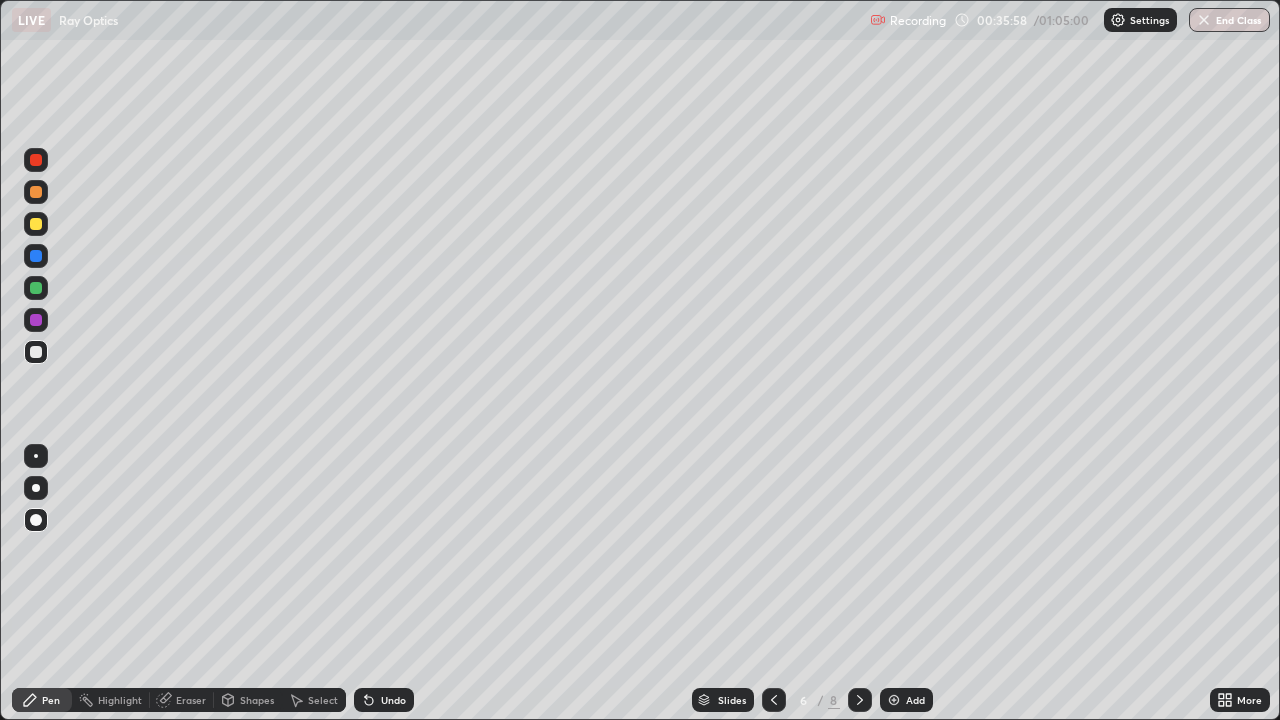 click 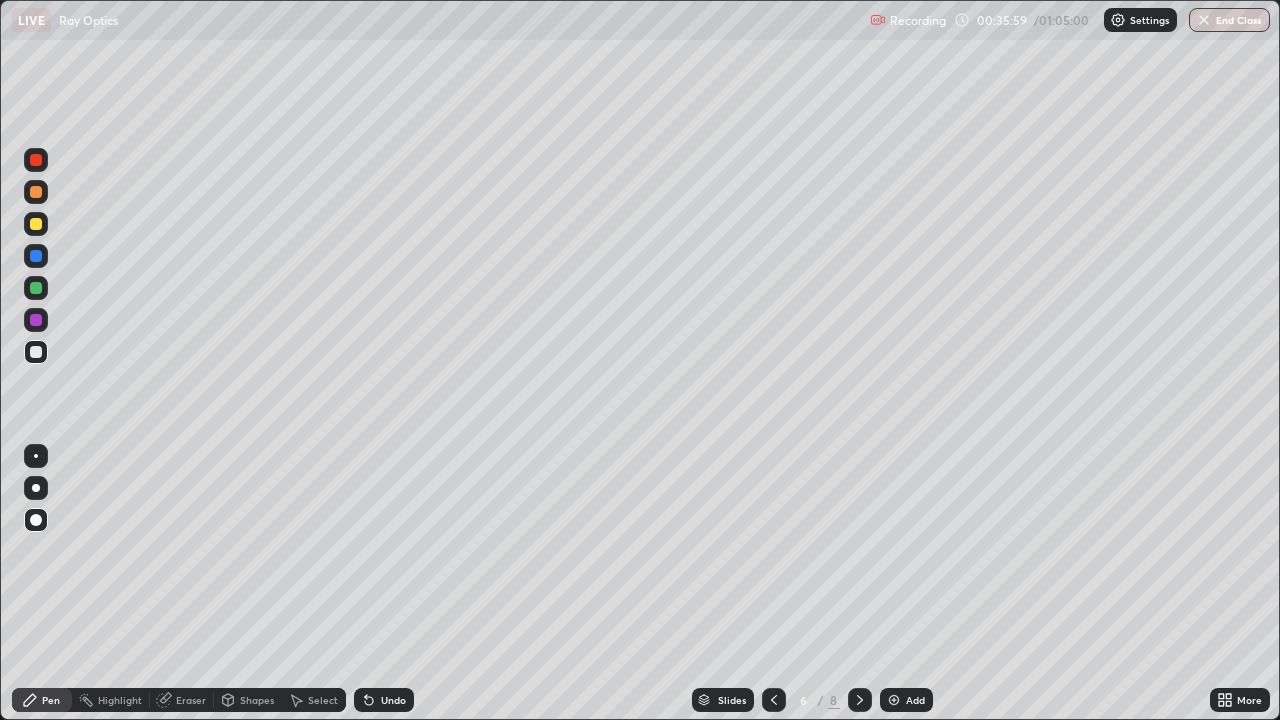 click 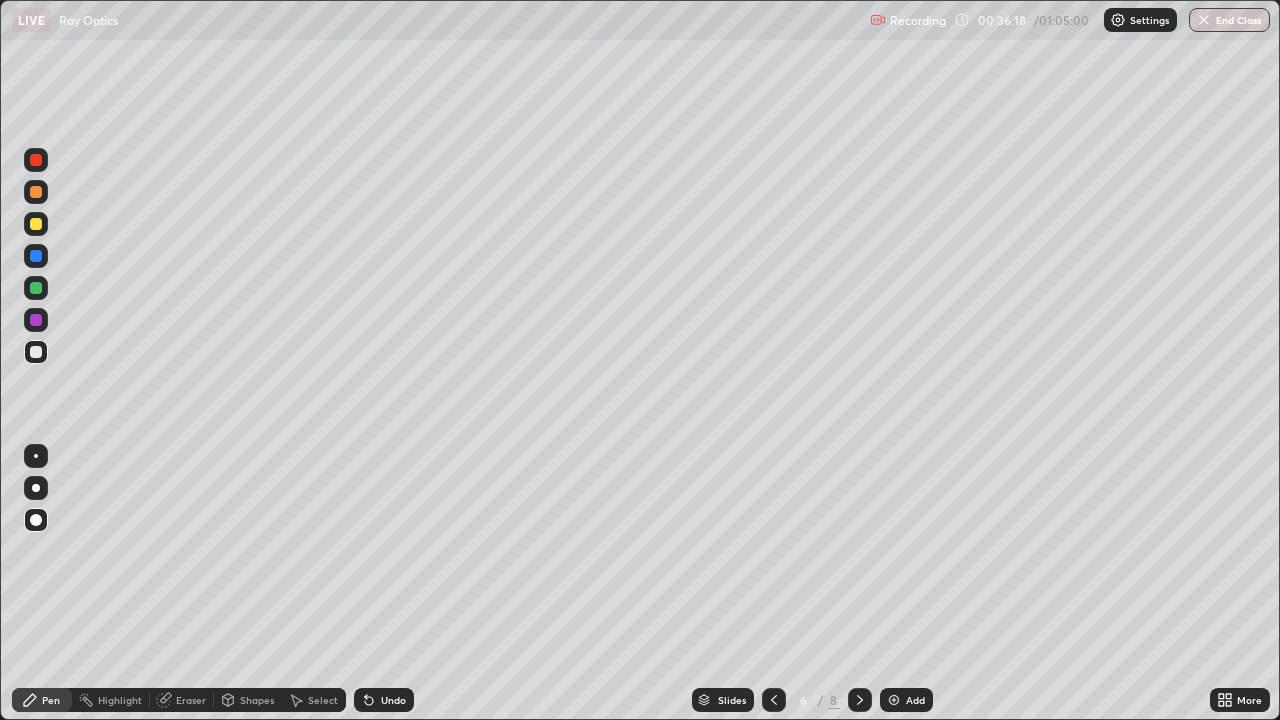 click on "Eraser" at bounding box center (191, 700) 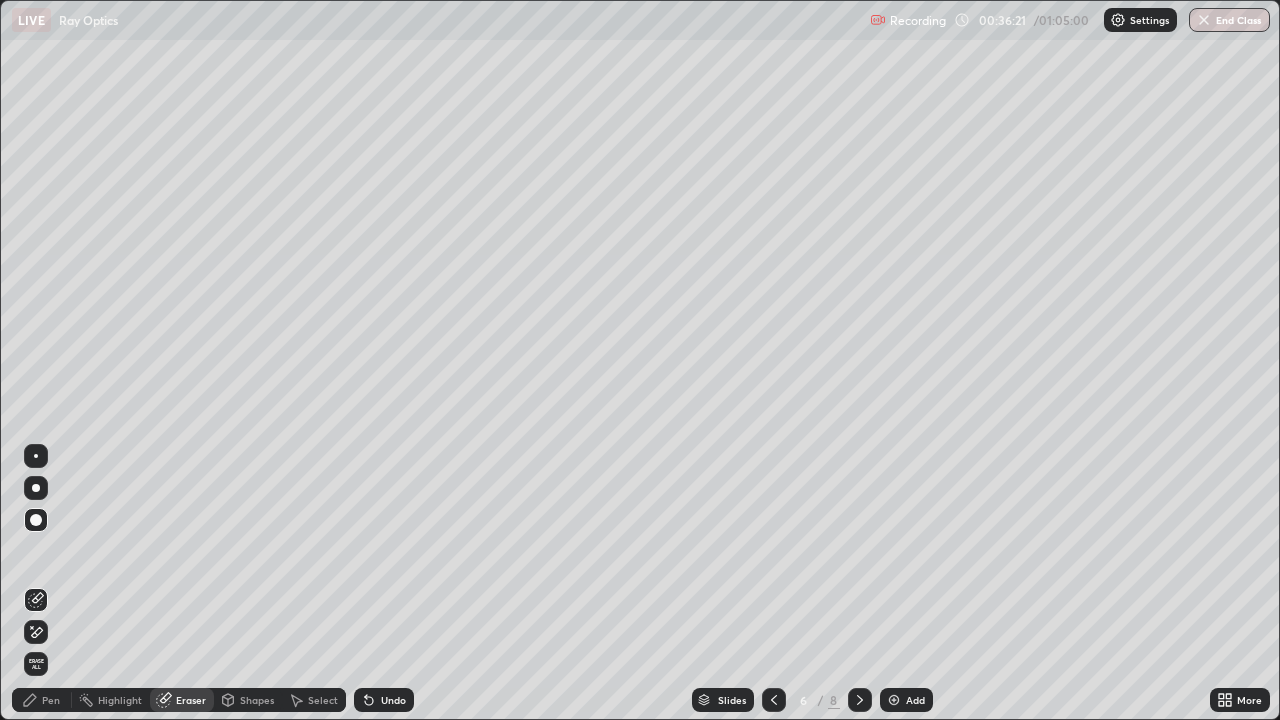click on "Pen" at bounding box center (51, 700) 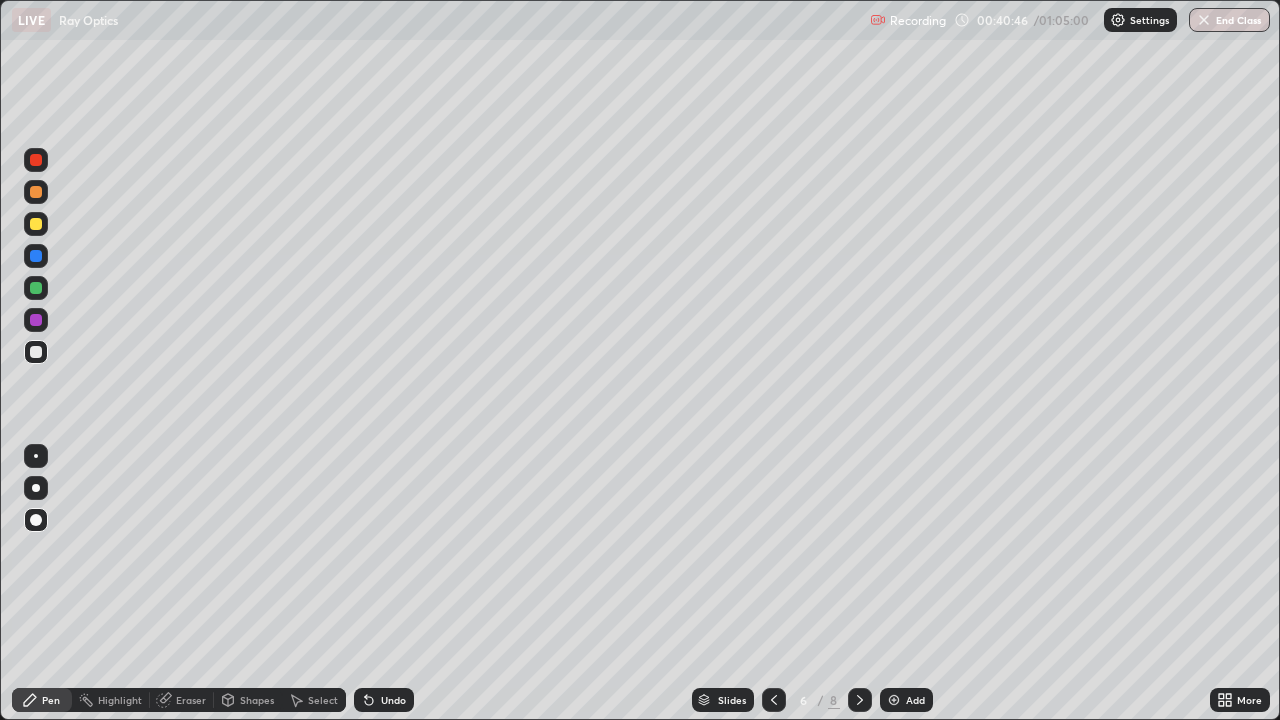 click on "Eraser" at bounding box center [191, 700] 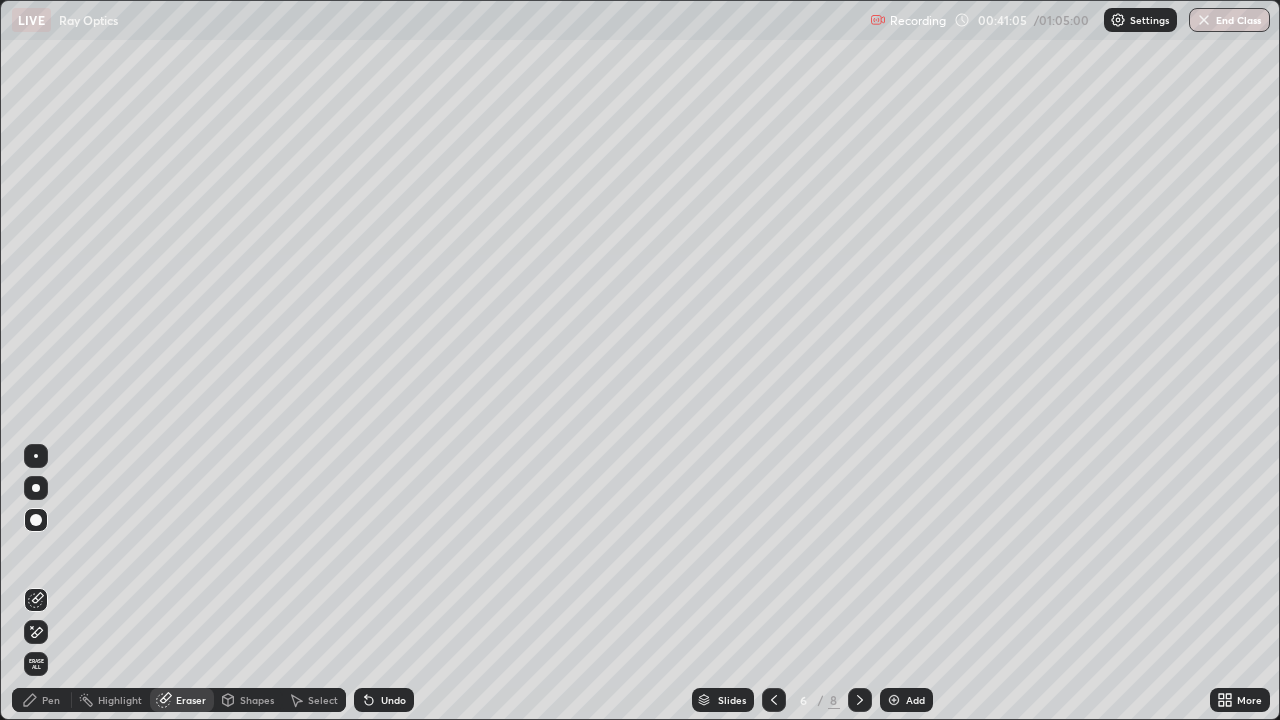 click on "Pen" at bounding box center (42, 700) 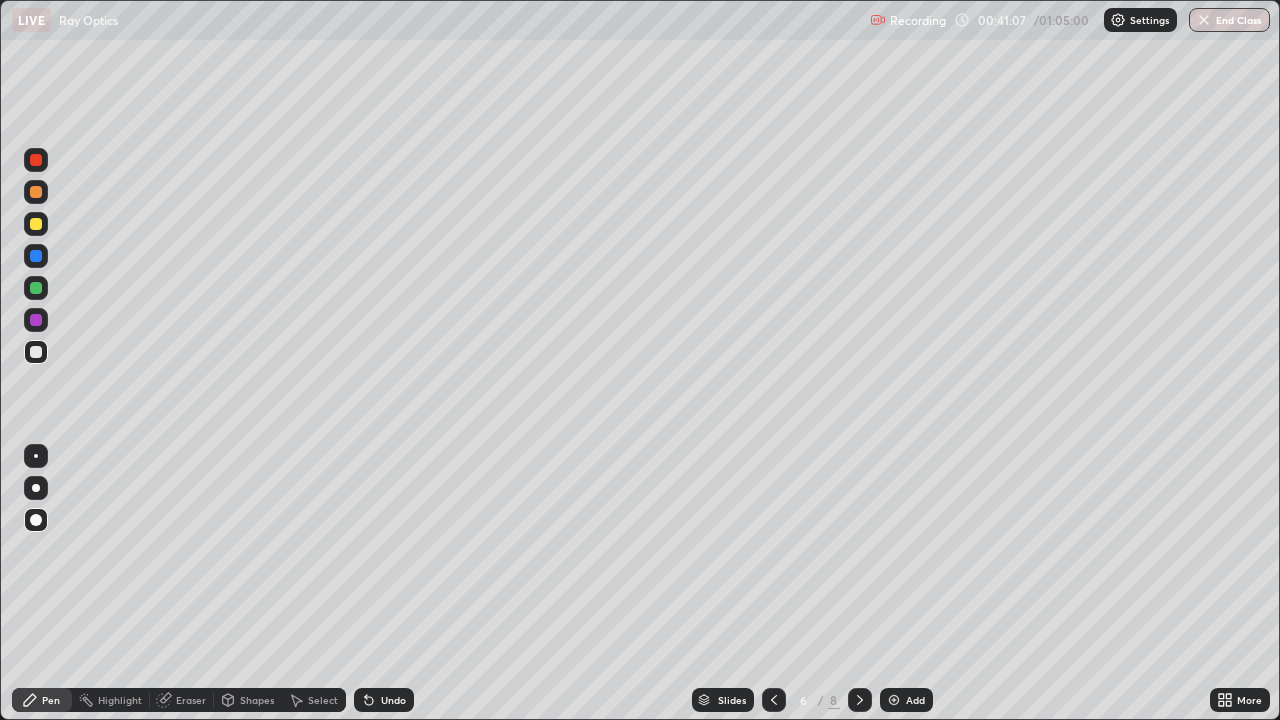 click on "Slides 6 / 8 Add" at bounding box center (812, 700) 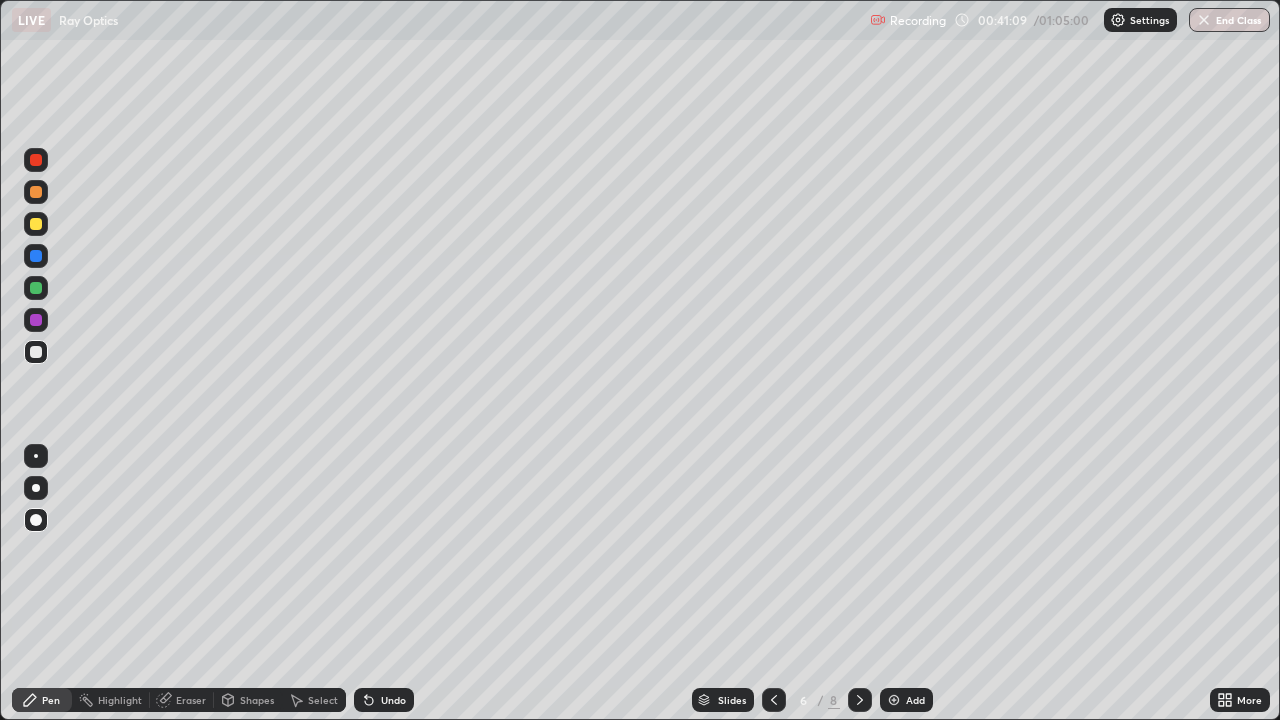 click on "Slides 6 / 8 Add" at bounding box center [812, 700] 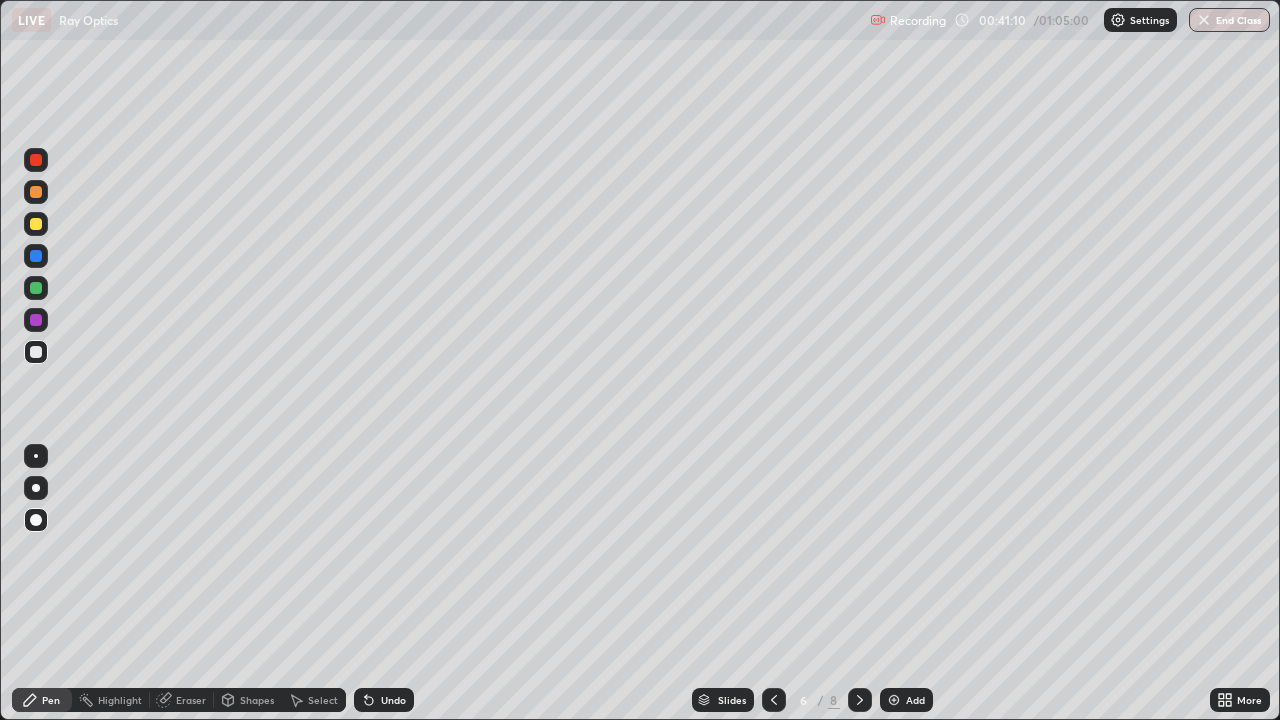 click on "Slides 6 / 8 Add" at bounding box center (812, 700) 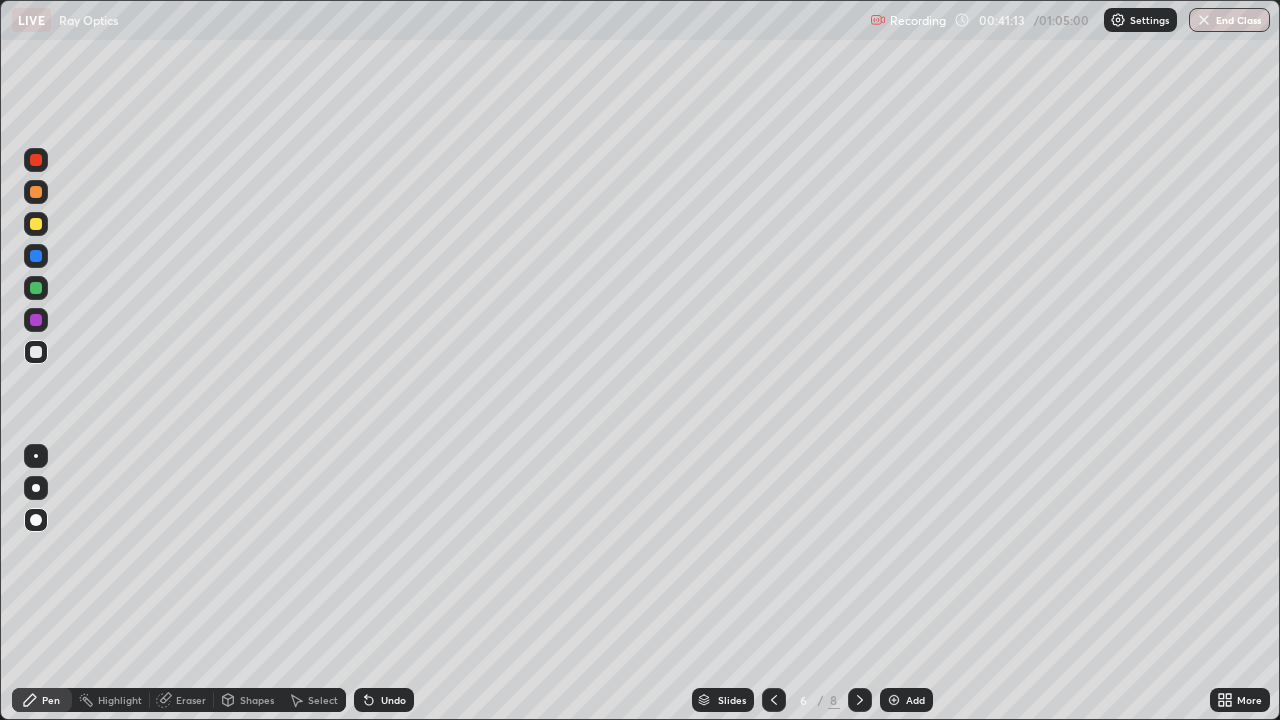 click on "Slides 6 / 8 Add" at bounding box center (812, 700) 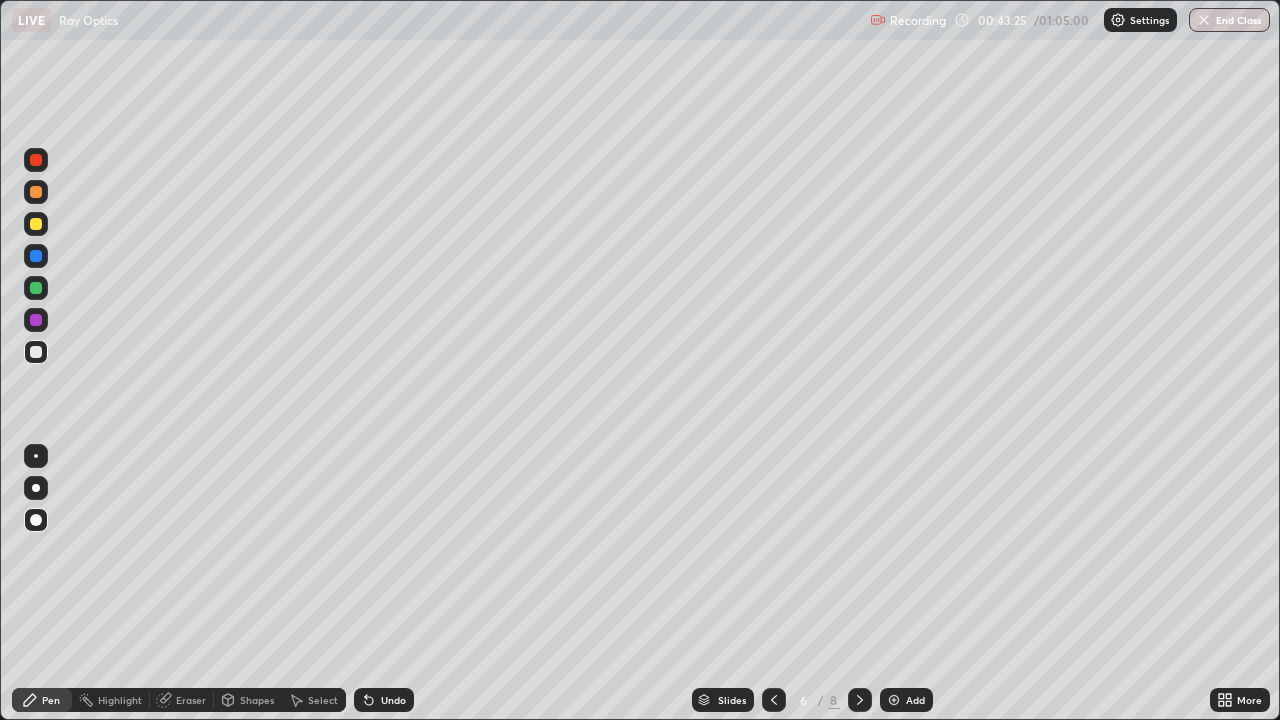 click on "Add" at bounding box center (906, 700) 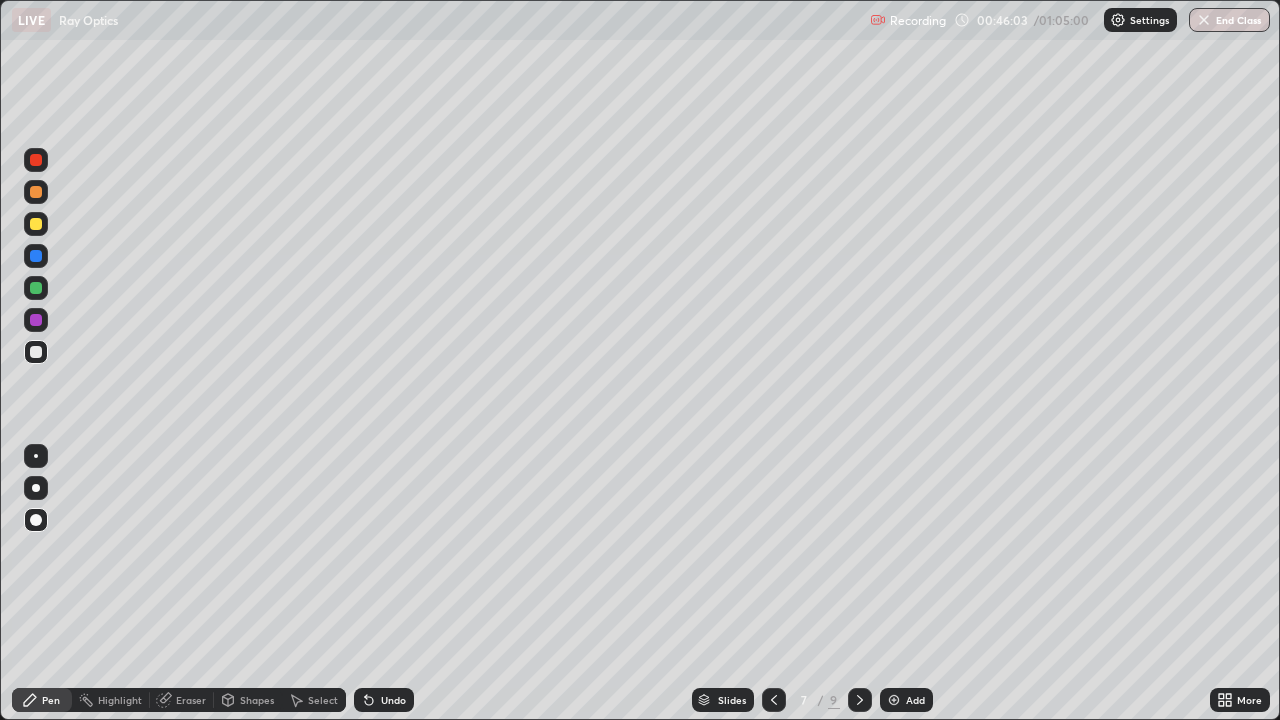 click on "Setting up your live class" at bounding box center (640, 360) 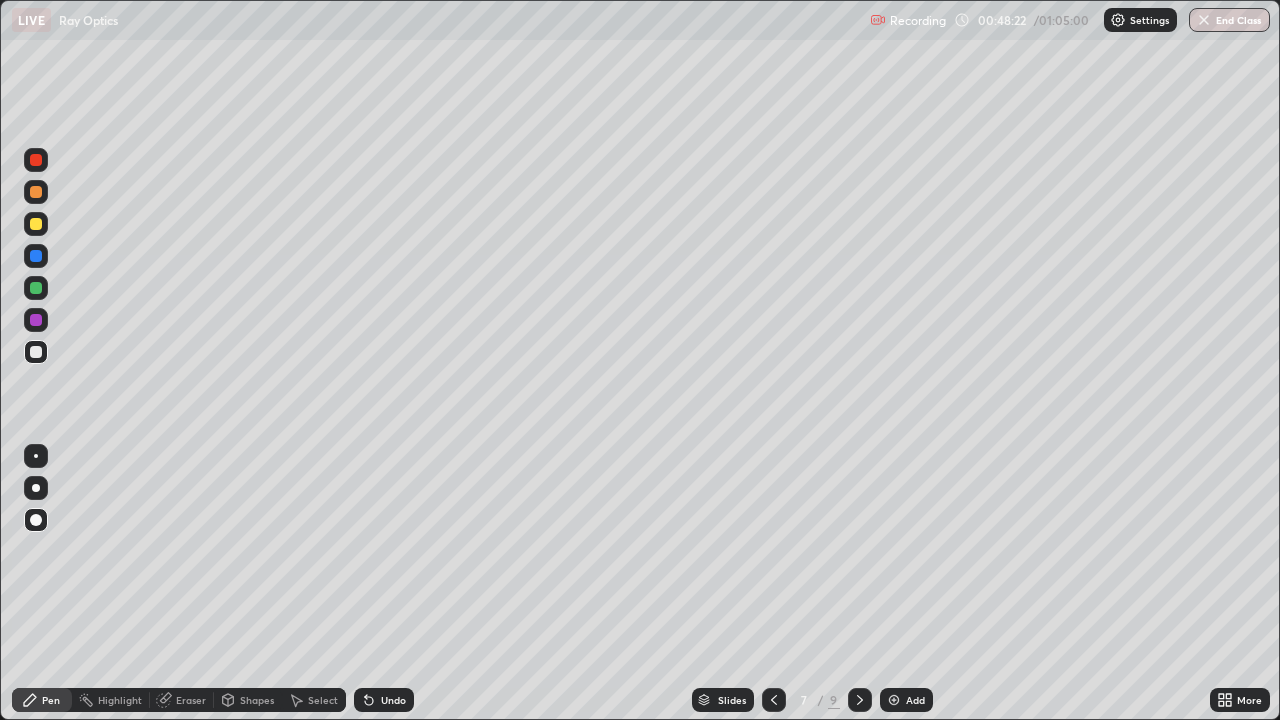 click on "Eraser" at bounding box center (191, 700) 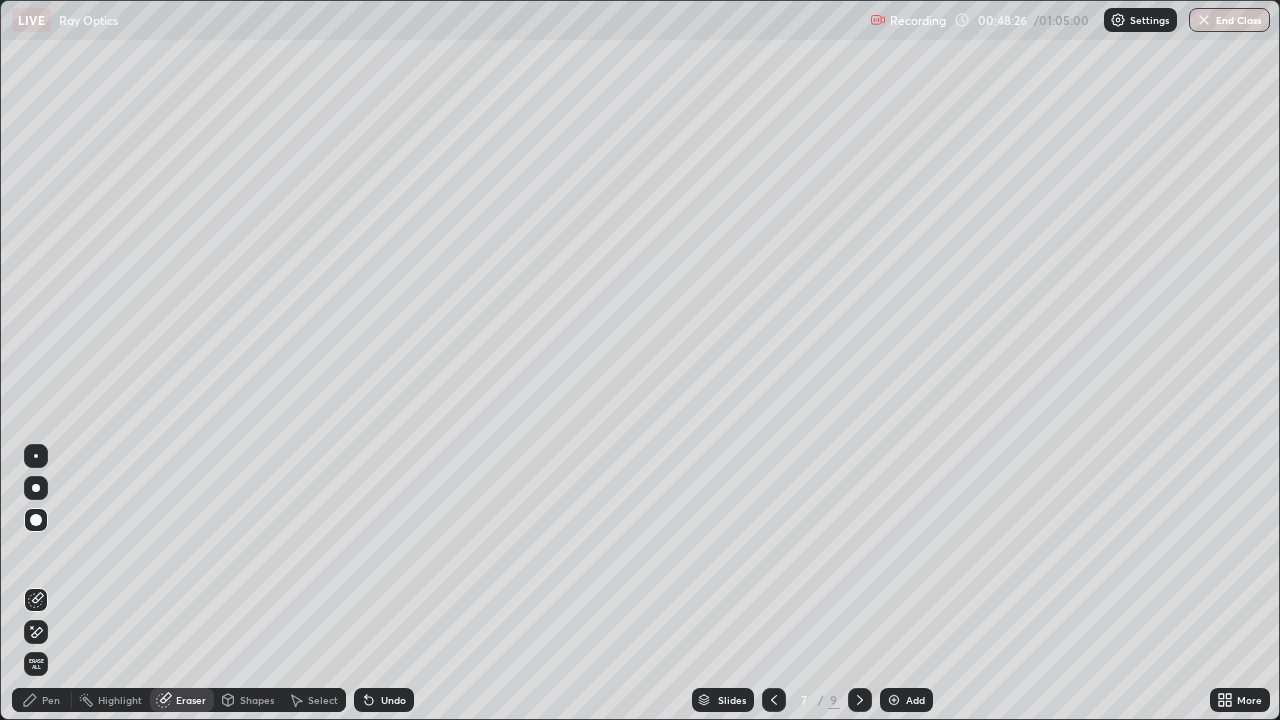 click on "Pen" at bounding box center (51, 700) 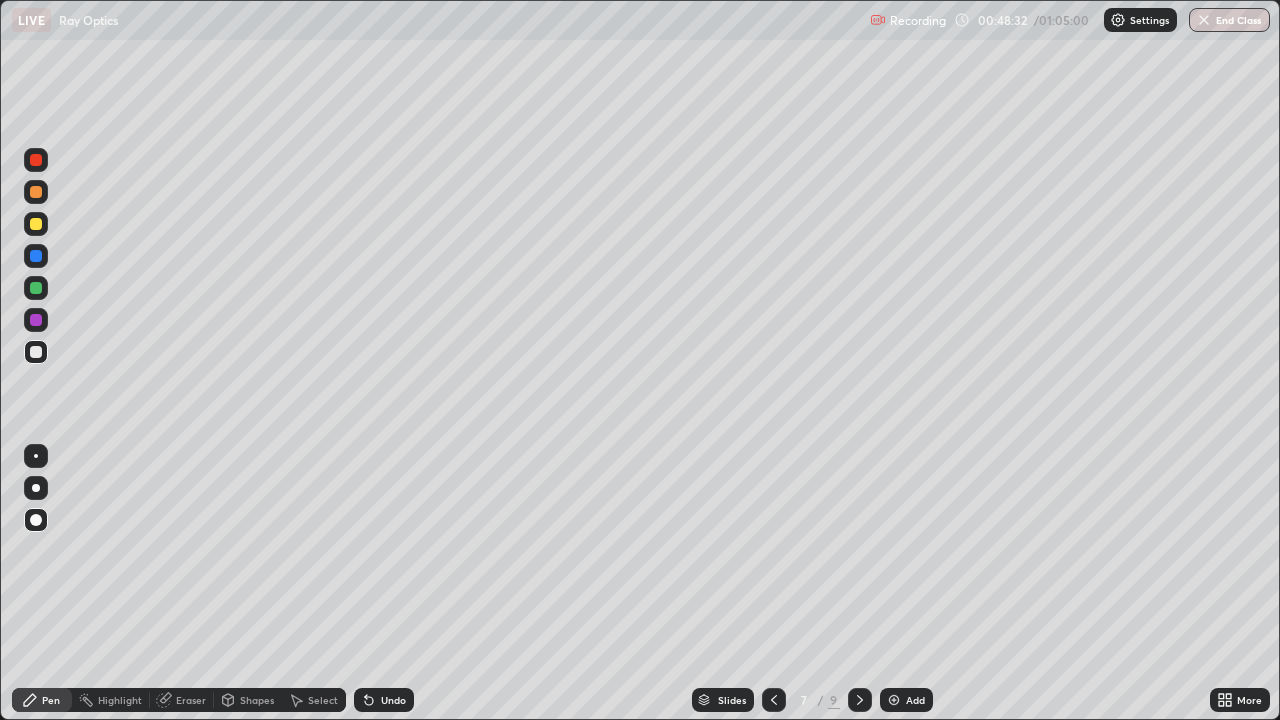 click on "Eraser" at bounding box center (191, 700) 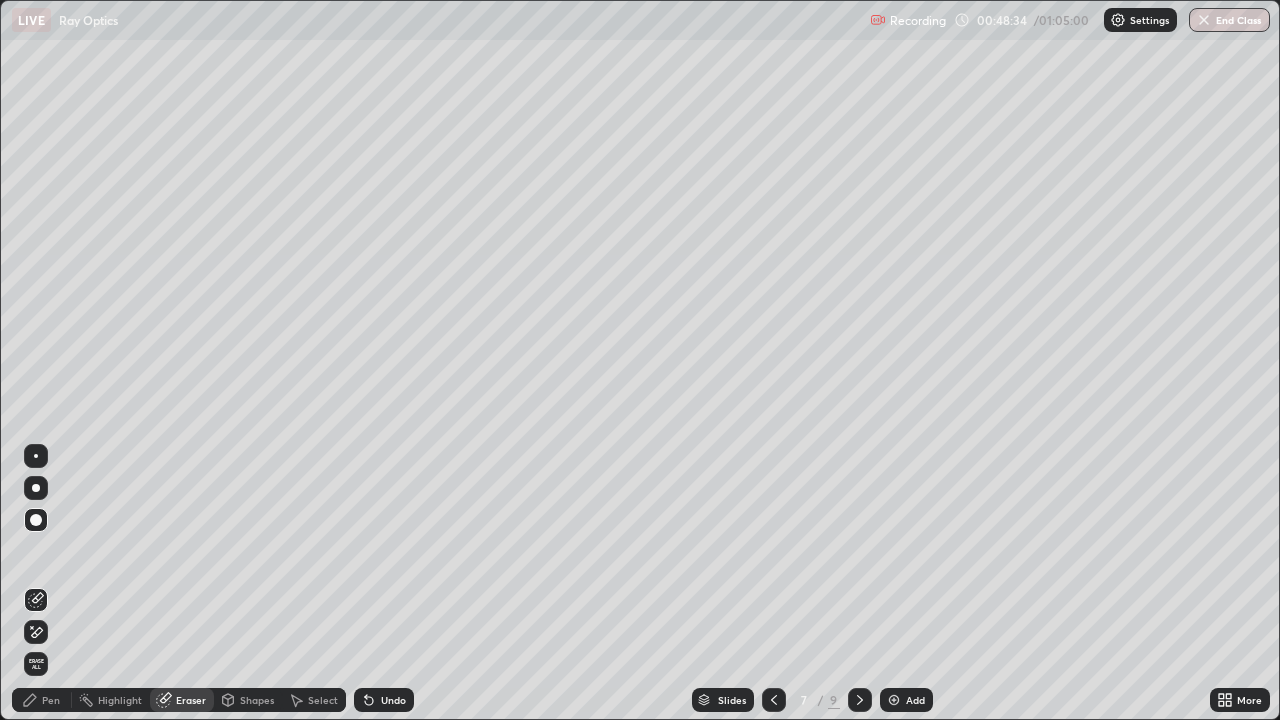 click on "Pen" at bounding box center (42, 700) 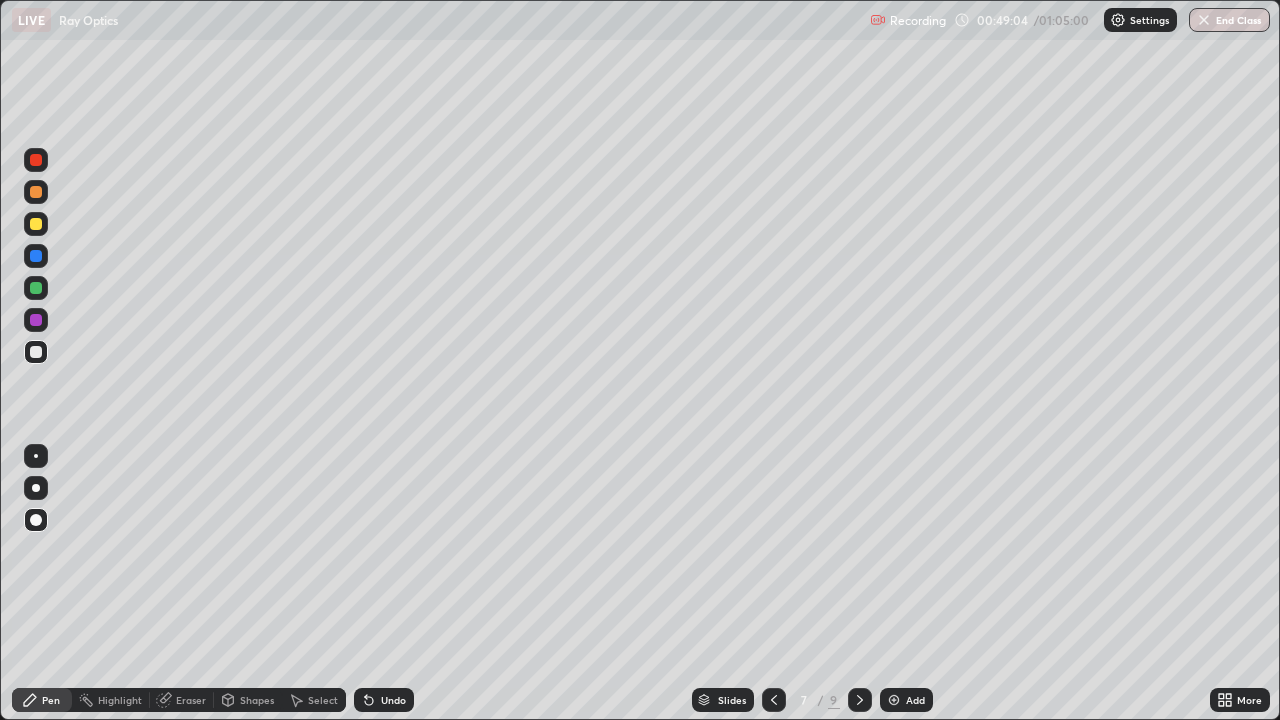 click on "Eraser" at bounding box center (191, 700) 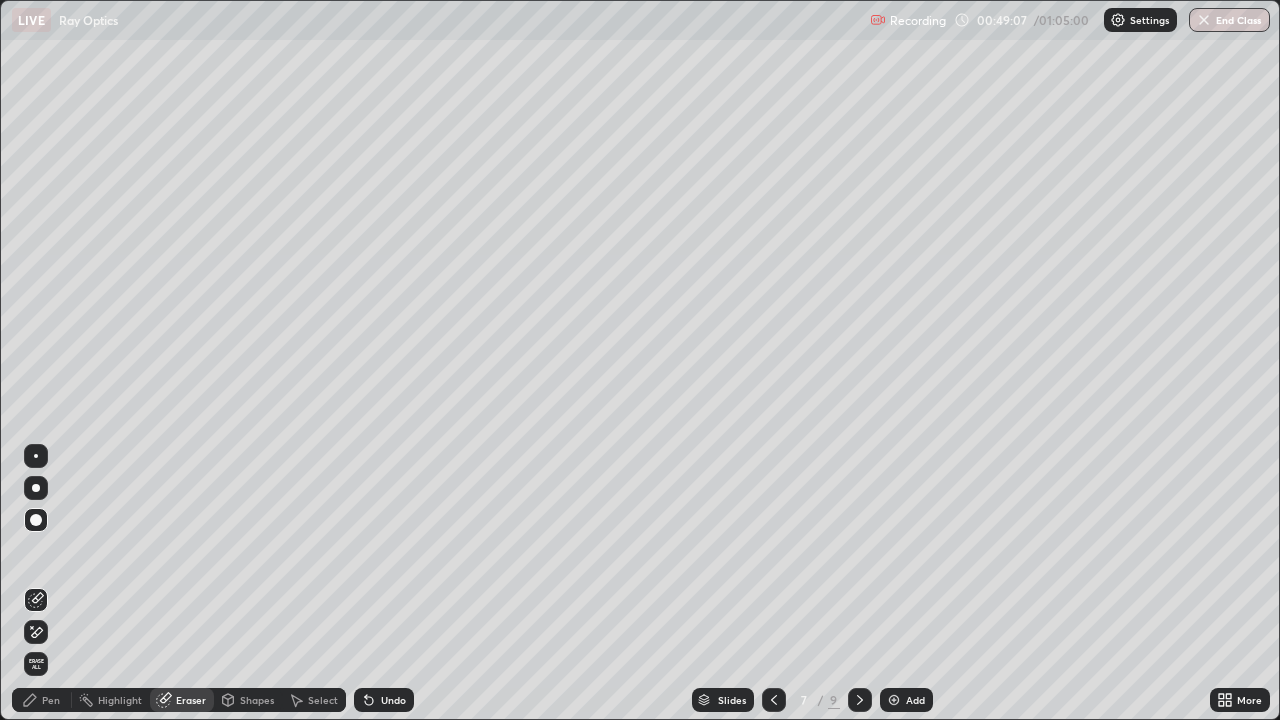 click on "Pen" at bounding box center [51, 700] 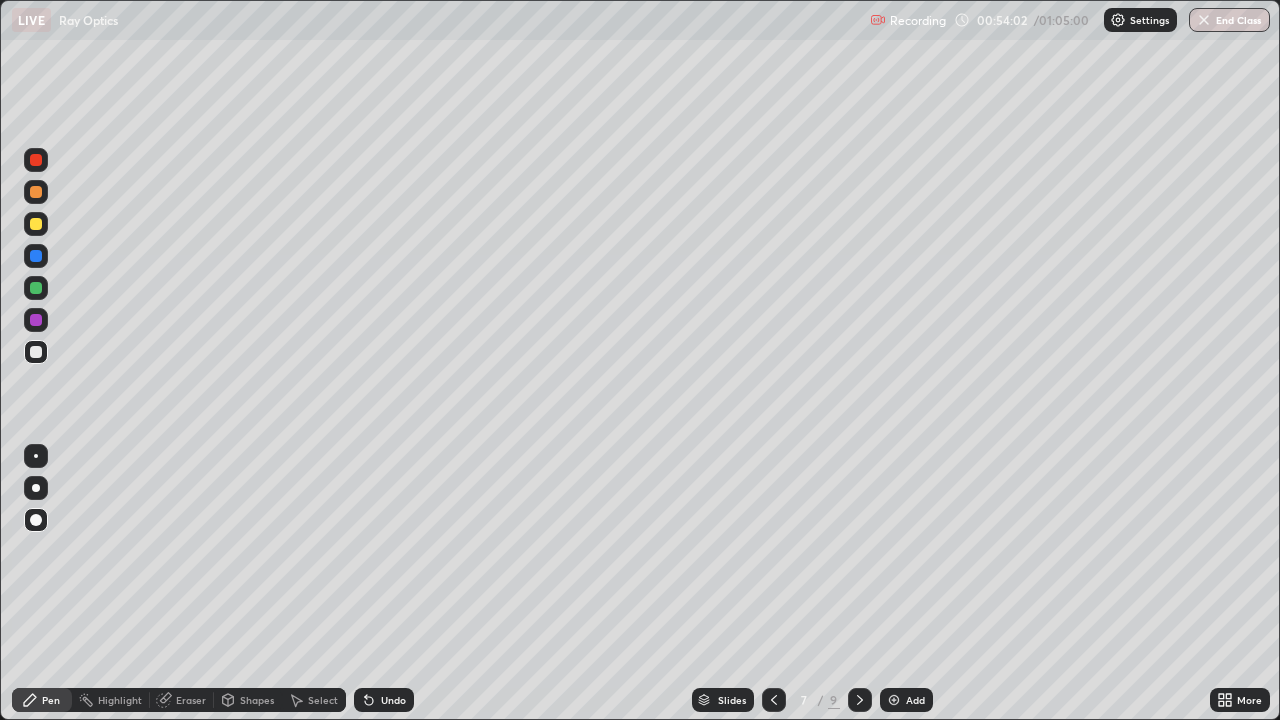 click on "Add" at bounding box center [906, 700] 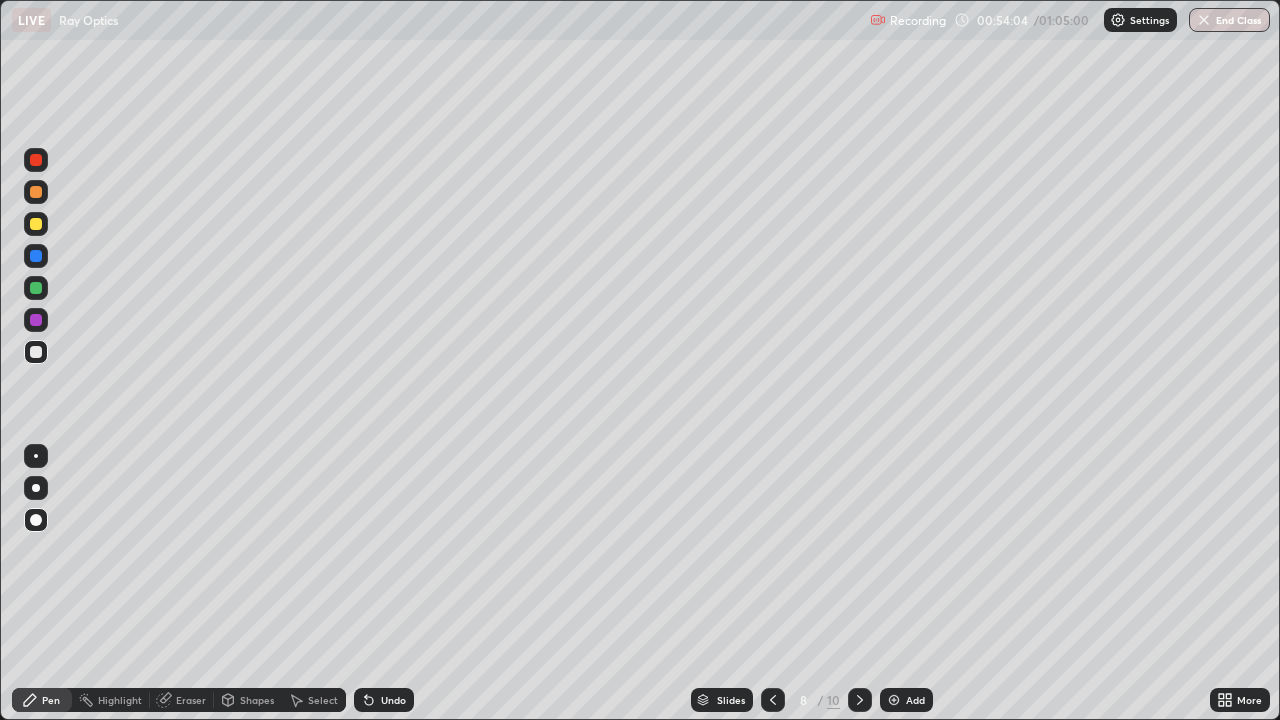 click at bounding box center (36, 224) 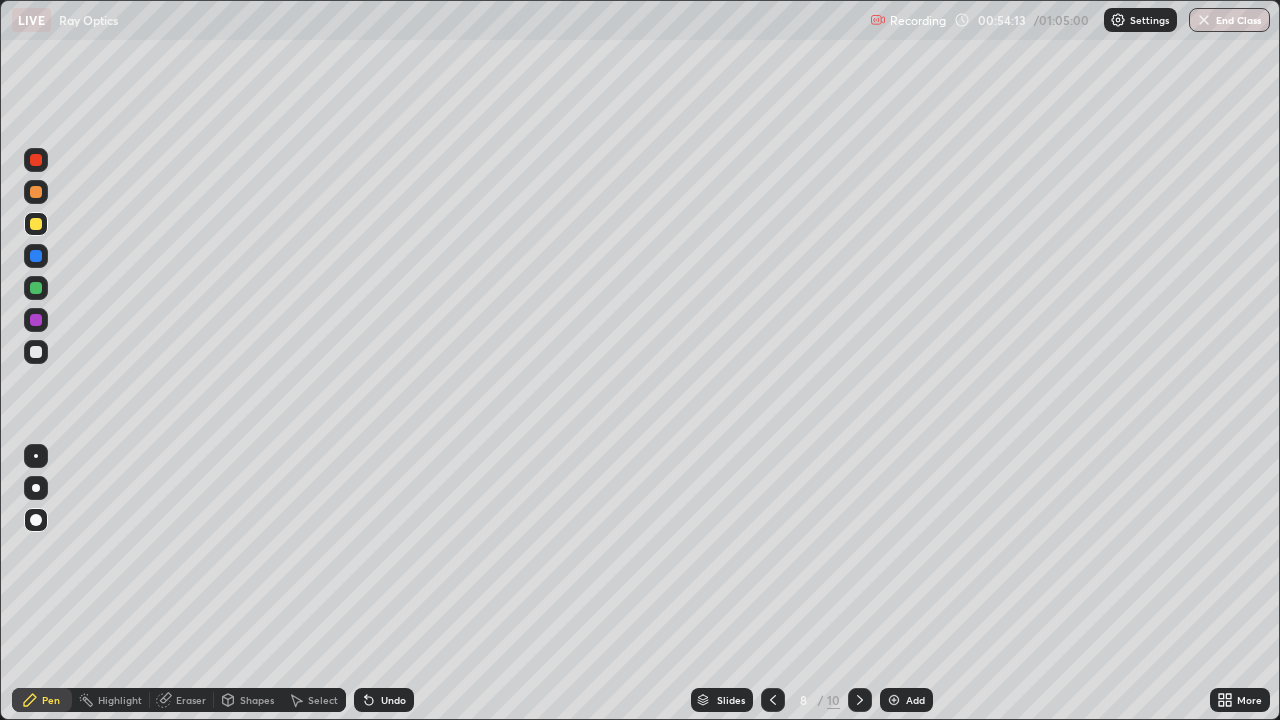 click at bounding box center (36, 352) 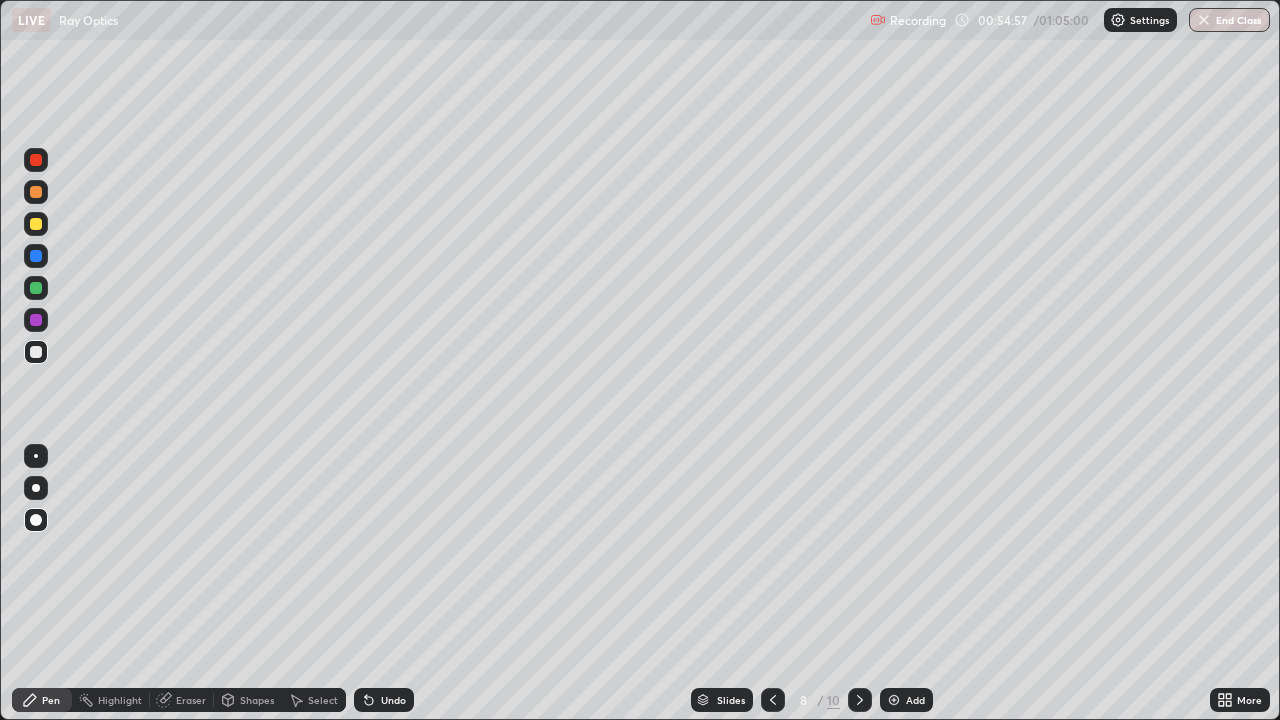 click on "Eraser" at bounding box center (191, 700) 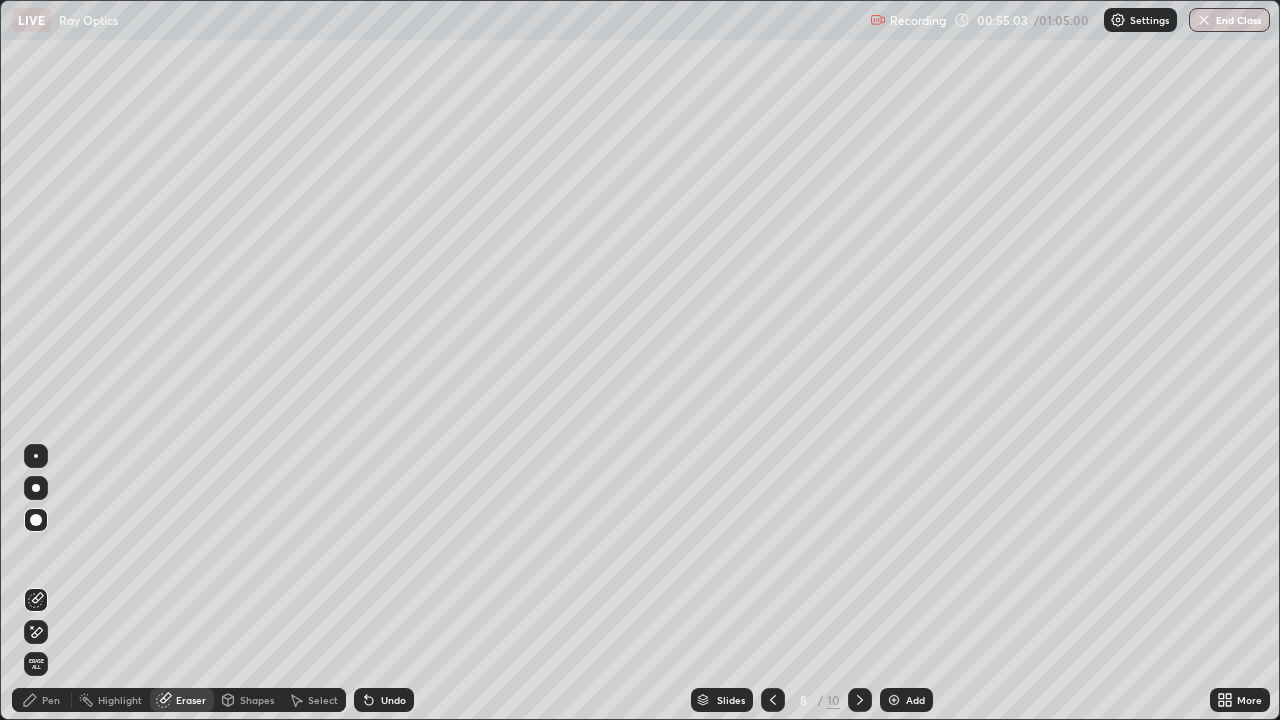 click on "Pen" at bounding box center (51, 700) 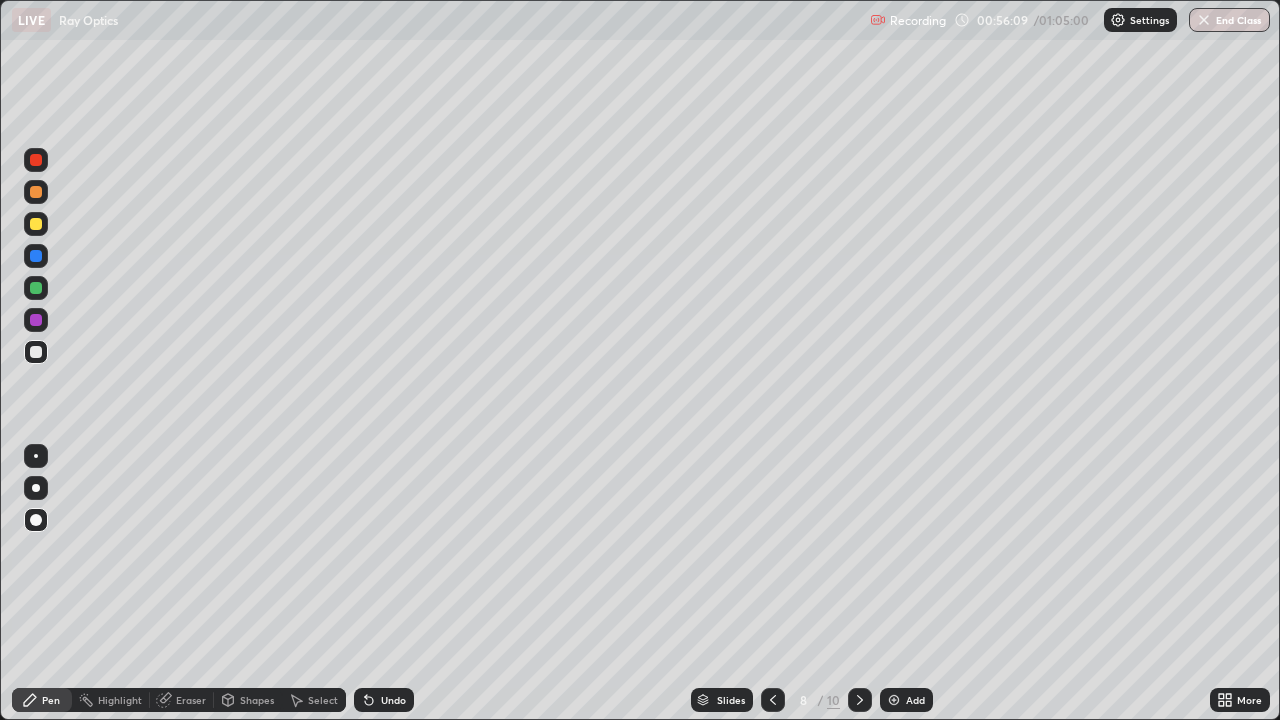 click on "End Class" at bounding box center (1229, 20) 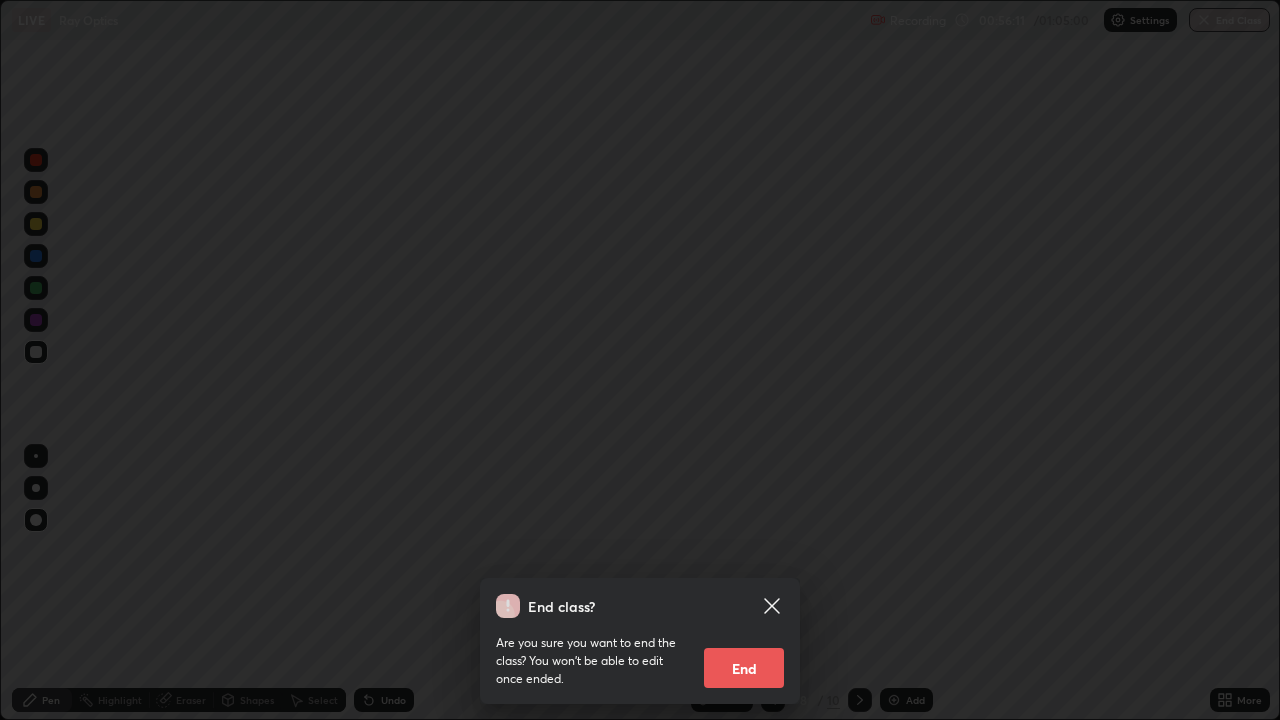 click on "End" at bounding box center [744, 668] 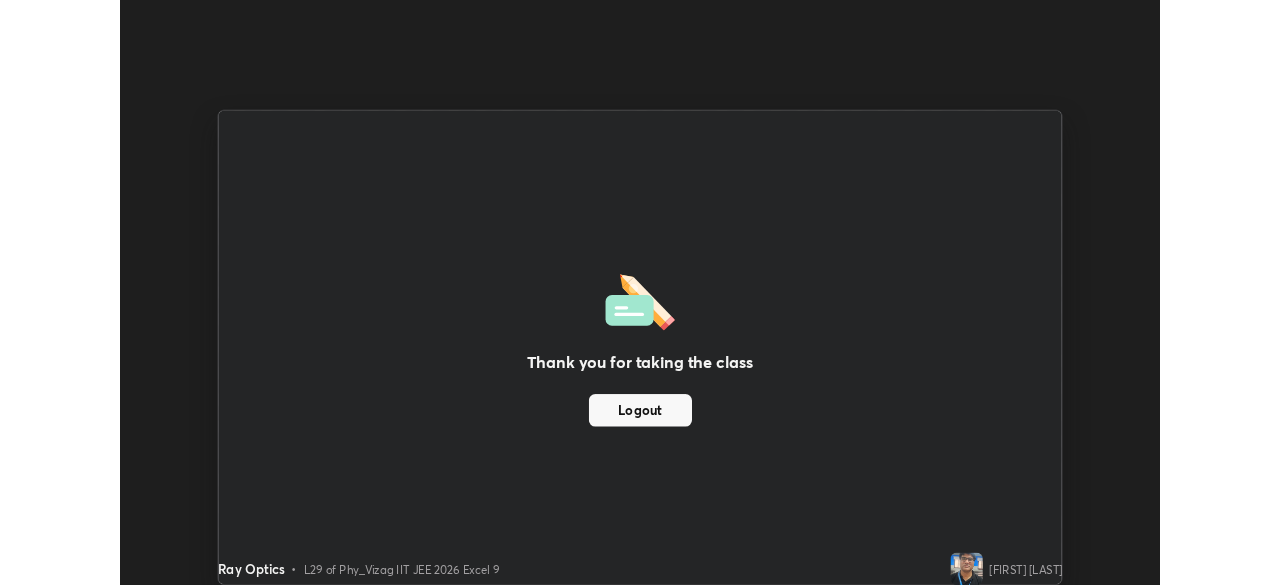 scroll, scrollTop: 585, scrollLeft: 1280, axis: both 